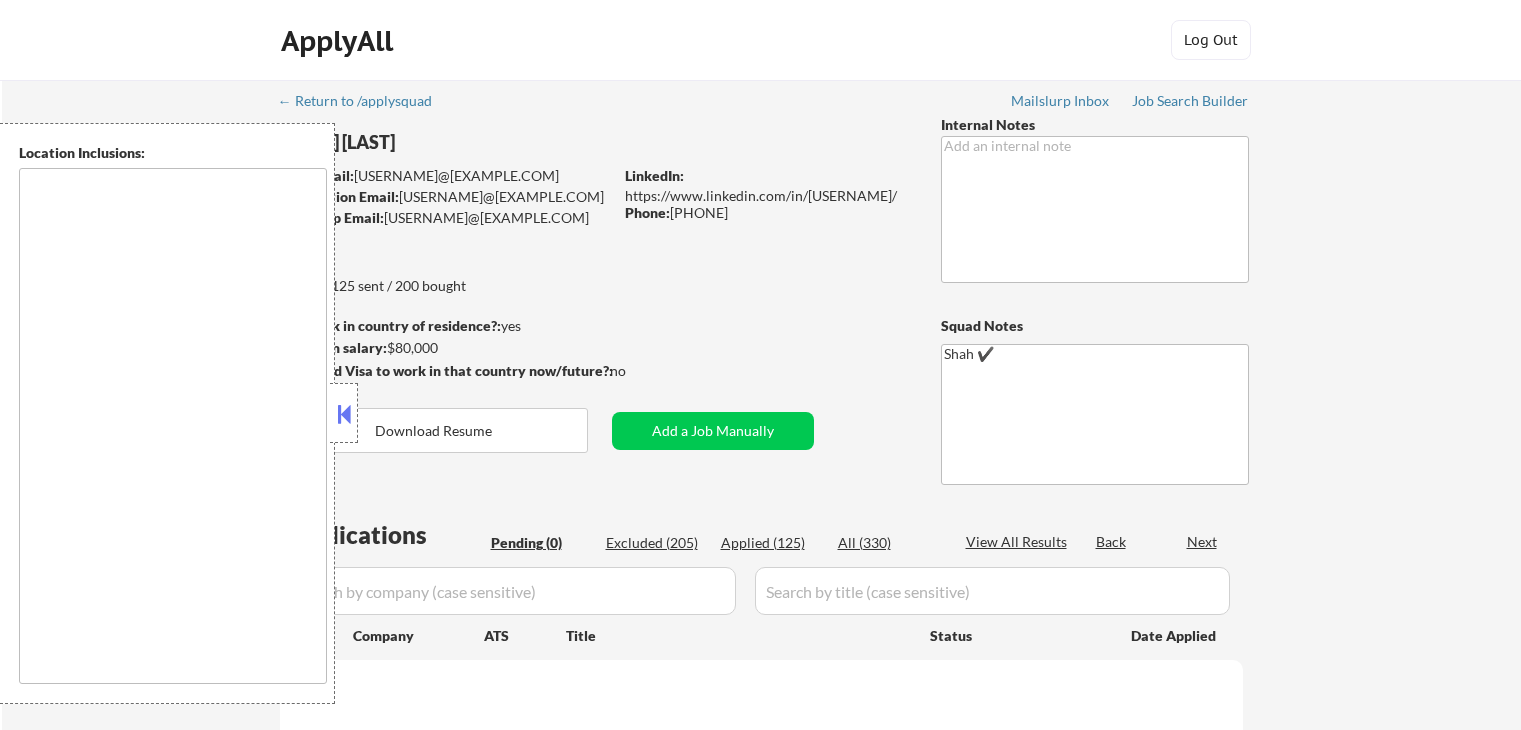 scroll, scrollTop: 0, scrollLeft: 0, axis: both 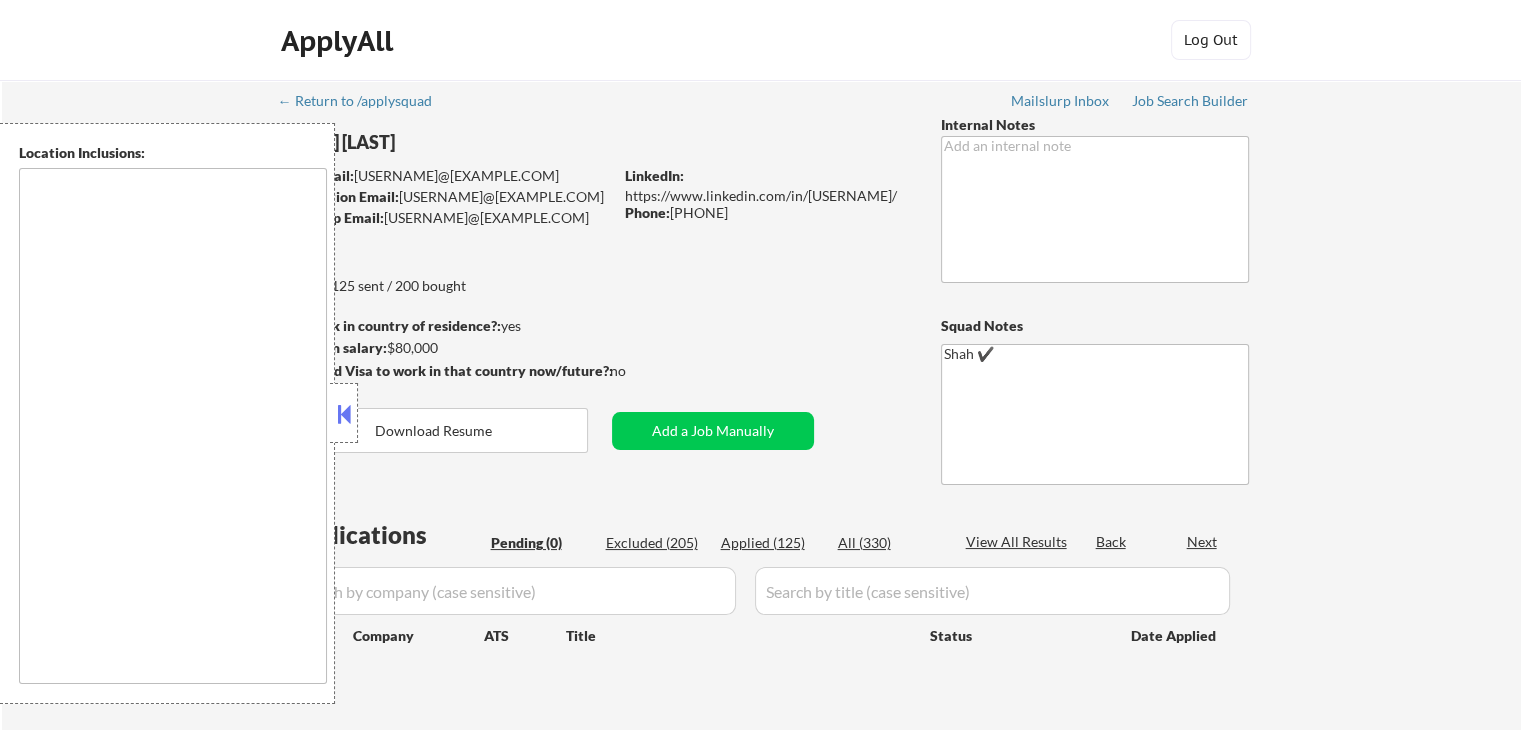 type on "[CITY], [STATE]   [CITY], [STATE]   [CITY], [STATE]   [CITY], [STATE]   [CITY], [STATE]   [CITY], [STATE]   [CITY], [STATE]   [CITY], [STATE]   [CITY], [STATE]   [CITY], [STATE]   [CITY], [STATE]   [CITY], [STATE]   [CITY], [STATE]   [CITY], [STATE]   [CITY], [STATE]   [CITY], [STATE]   [CITY], [STATE]   [CITY], [STATE]   [CITY], [STATE]   [CITY], [STATE]   [CITY], [STATE]   [CITY], [STATE]   [CITY], [STATE]   [CITY], [STATE]   [CITY], [STATE]   [CITY], [STATE]   [CITY], [STATE]   [CITY], [STATE]   [CITY], [STATE] [CITY], [STATE]   [CITY], [STATE]   [CITY], [STATE]   [CITY], [STATE]   [CITY], [STATE]   [CITY], [STATE]   [CITY], [STATE]   [CITY], [STATE]   [CITY], [STATE]   [CITY], [STATE]   [CITY], [STATE]   [CITY], [STATE]   [CITY], [STATE]   [CITY], [STATE]   [CITY], [STATE]   [CITY], [STATE]   [CITY], [STATE]   [CITY], [STATE]   [CITY], [STATE]   [CITY], [STATE]  ..." 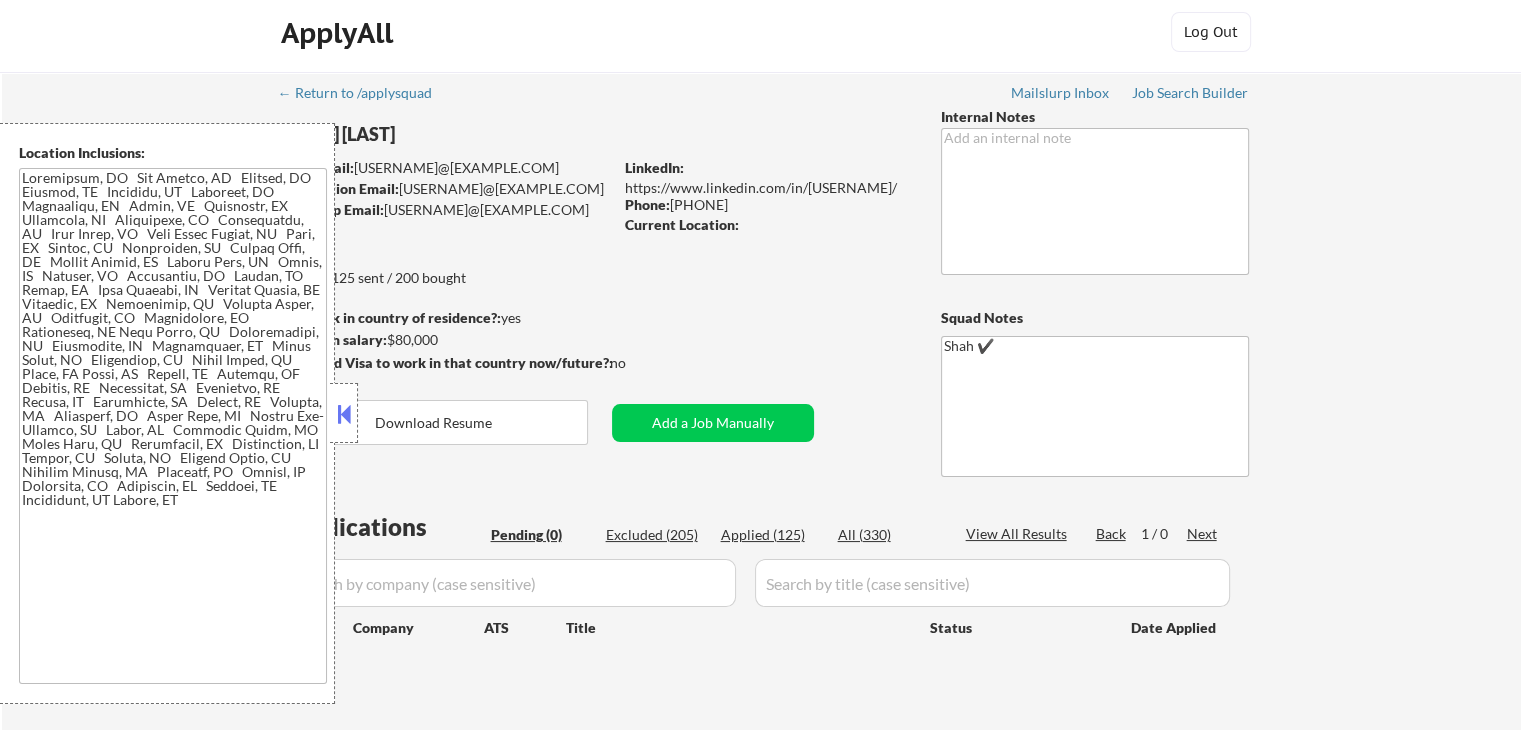 scroll, scrollTop: 0, scrollLeft: 0, axis: both 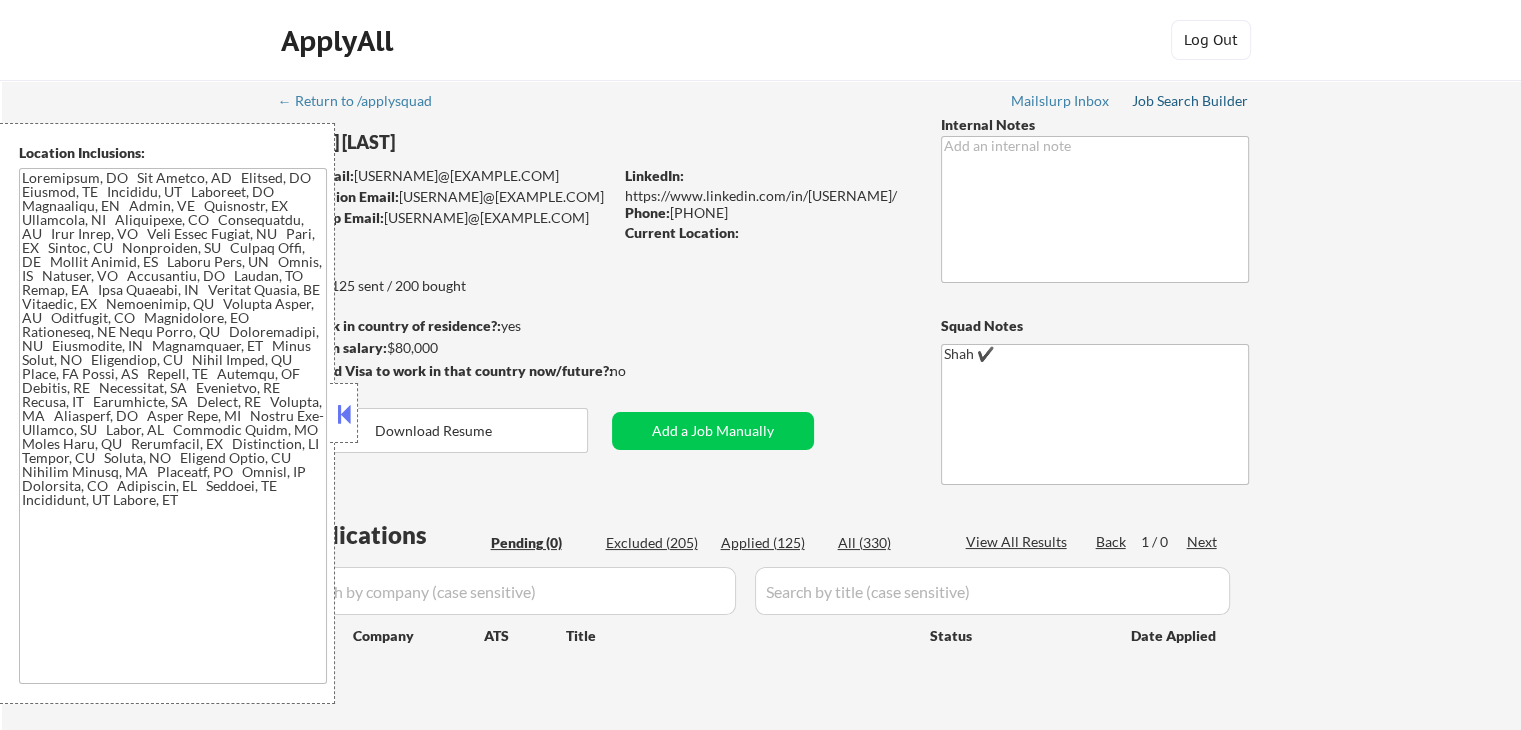 click on "Job Search Builder" at bounding box center (1190, 101) 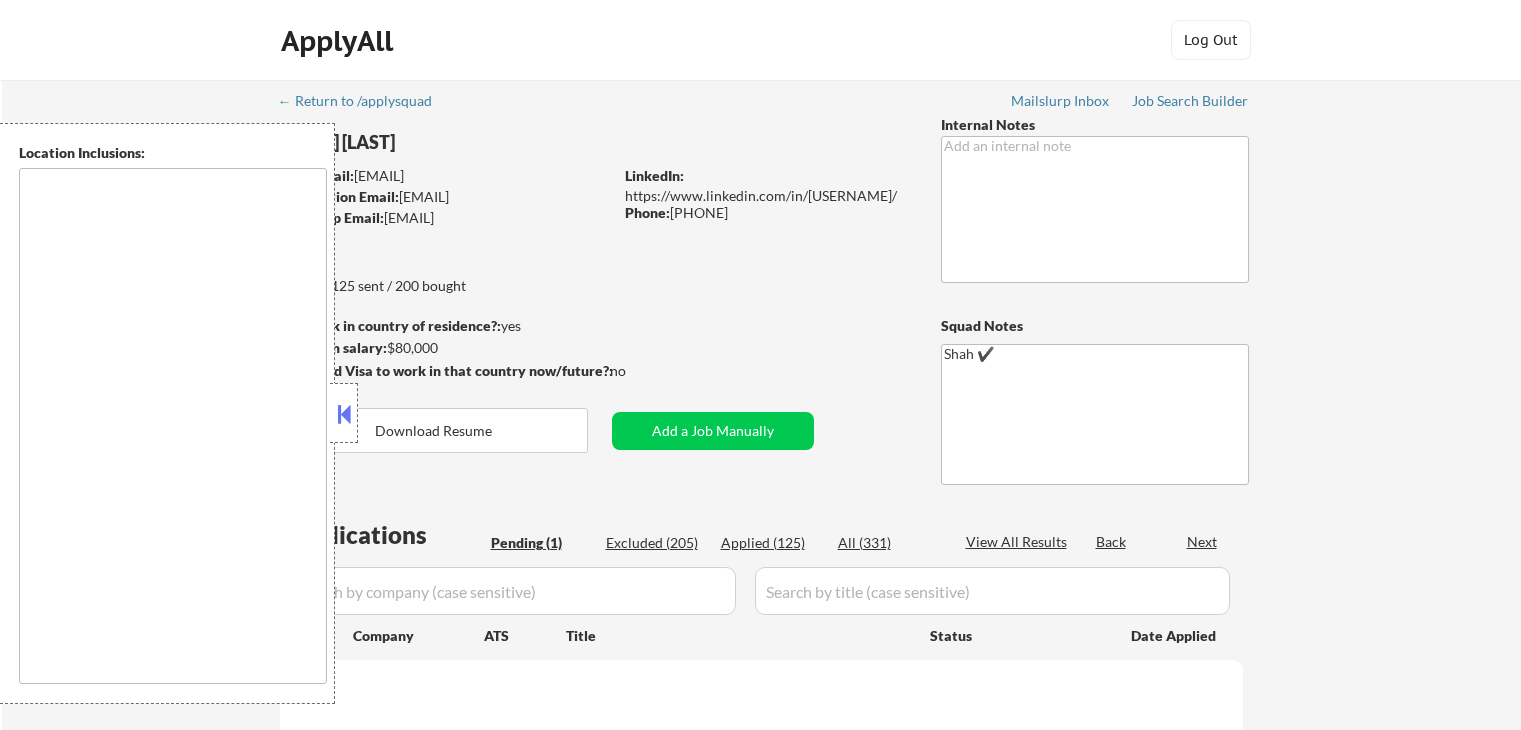 scroll, scrollTop: 0, scrollLeft: 0, axis: both 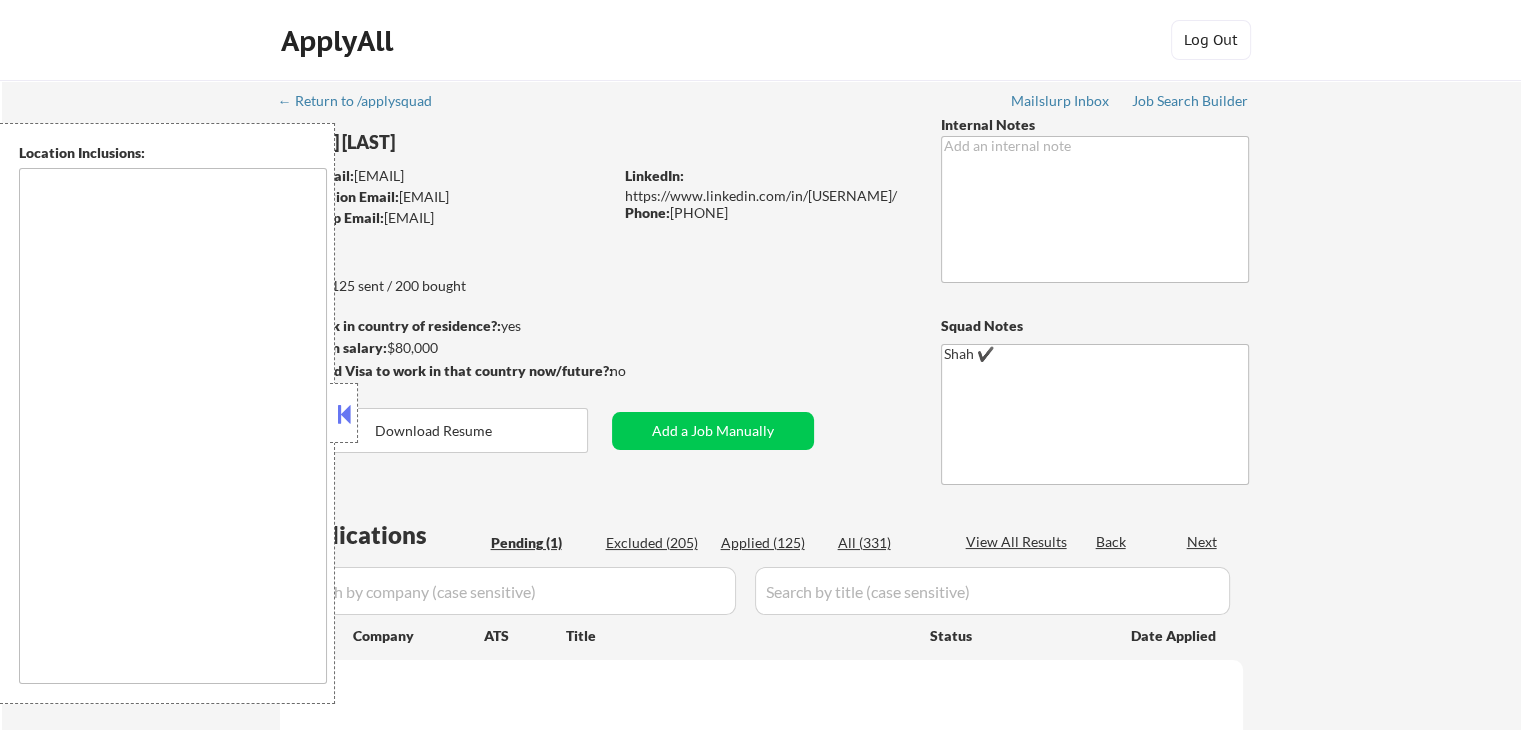 type on "[ CITY], DE [ CITY], DE [ CITY], DE [ CITY], DE [ CITY], DE [ CITY], DE [ CITY], DE [ CITY], DE [ CITY], DE [ CITY], DE [ CITY], DE [ CITY], DE [ CITY], DE [ CITY], DE [ CITY], DE [ CITY], DE [ CITY], PA [ CITY], PA [ CITY], PA [ CITY], PA [ CITY], PA [ CITY], PA [ CITY], PA [ CITY], PA [ CITY], PA [ CITY], PA [ CITY], NJ [ CITY], NJ [ CITY], NJ [ CITY], NJ [ CITY] [ CITY], PA [ CITY], PA [ CITY], PA [ CITY], PA [ CITY], PA [ CITY], PA [ CITY], NJ [ CITY], NJ [ CITY], DE [ CITY], DE [ CITY], DE [ CITY], DE [ CITY], DE [ CITY], DE [ CITY], DE [ CITY], DE [ CITY], DE [ CITY], DE [ CITY], DE [ CITY], DE [ CITY], DE [ CITY], DE [ CITY], DE [ CITY], DE [ CITY], DE [ CITY], DE [ CITY], DE ..." 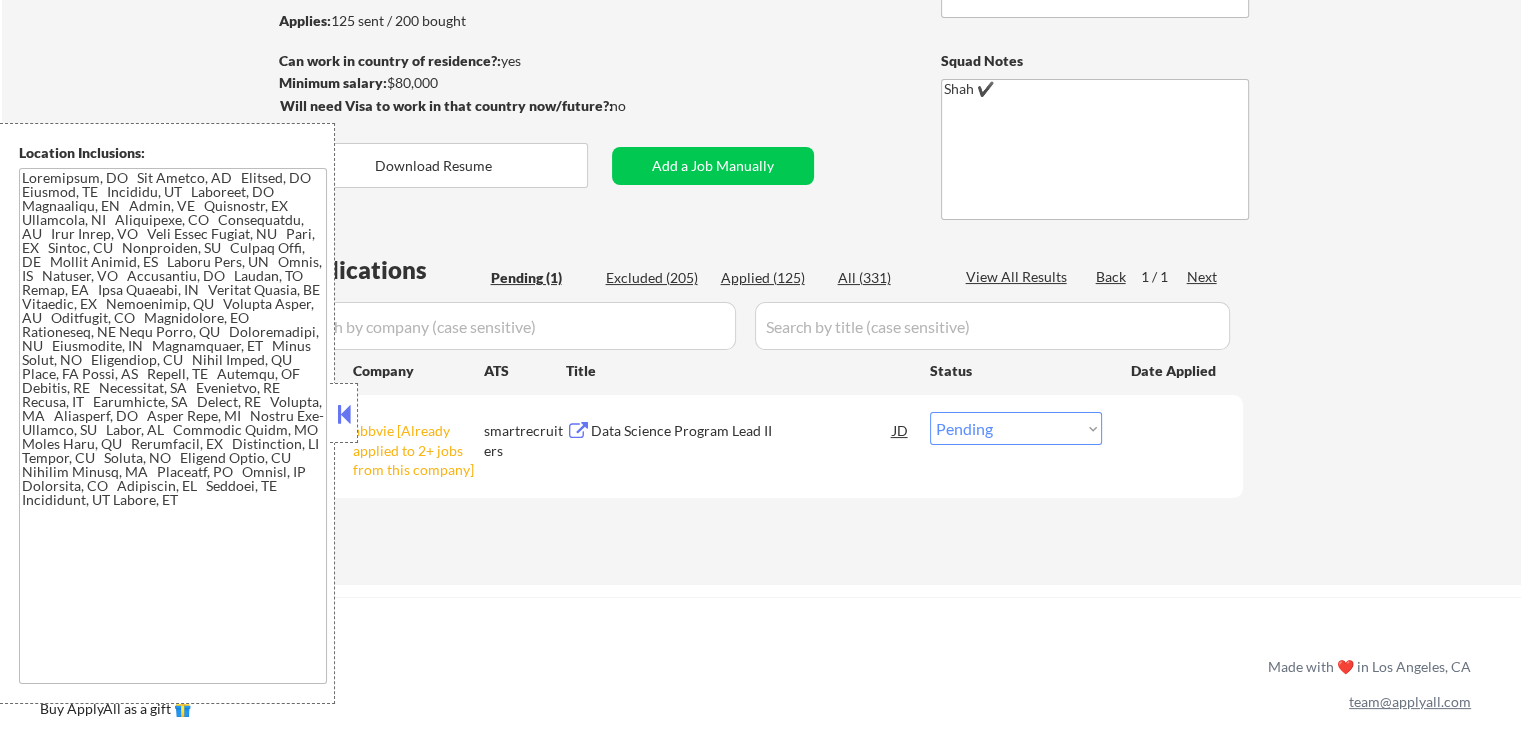 scroll, scrollTop: 300, scrollLeft: 0, axis: vertical 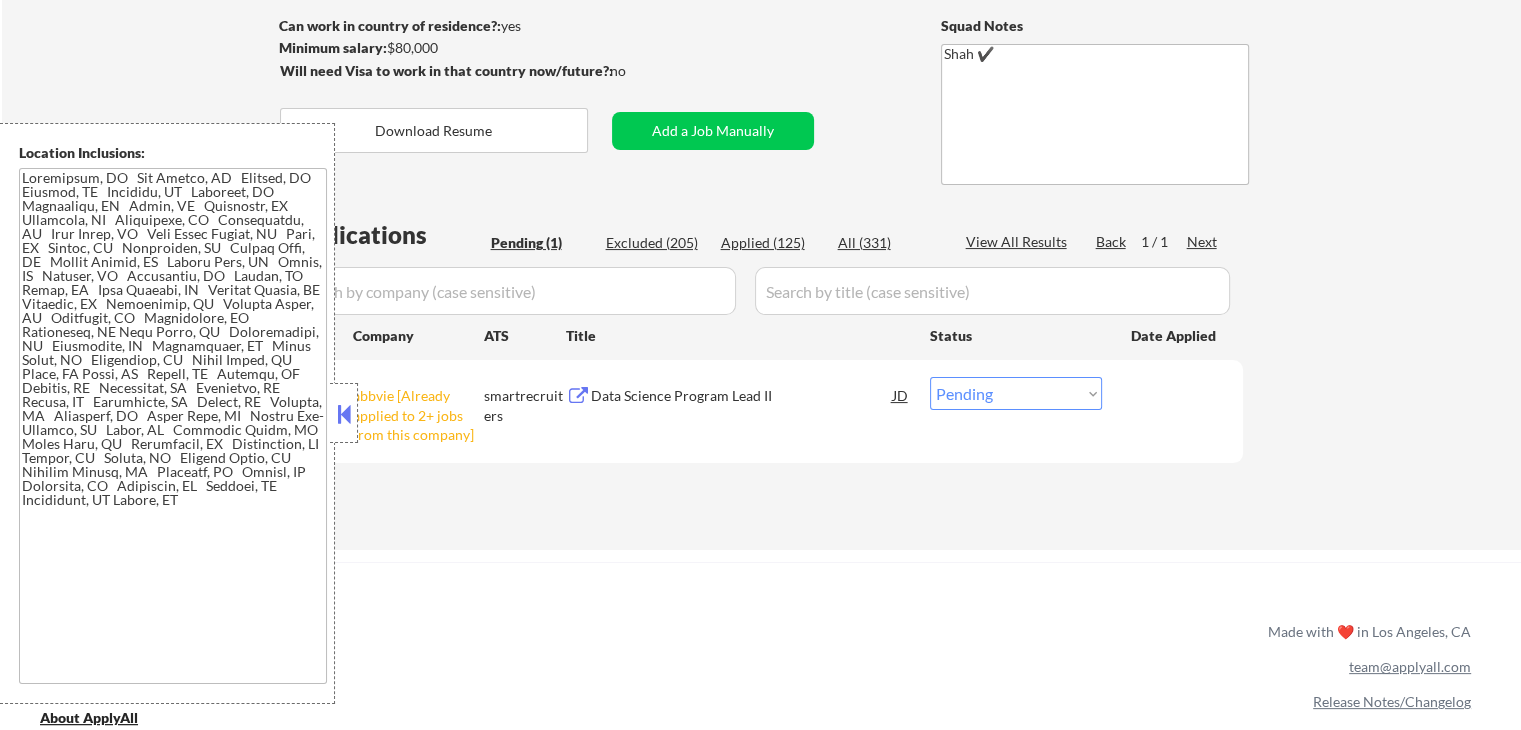 click on "Data Science Program Lead II" at bounding box center (742, 396) 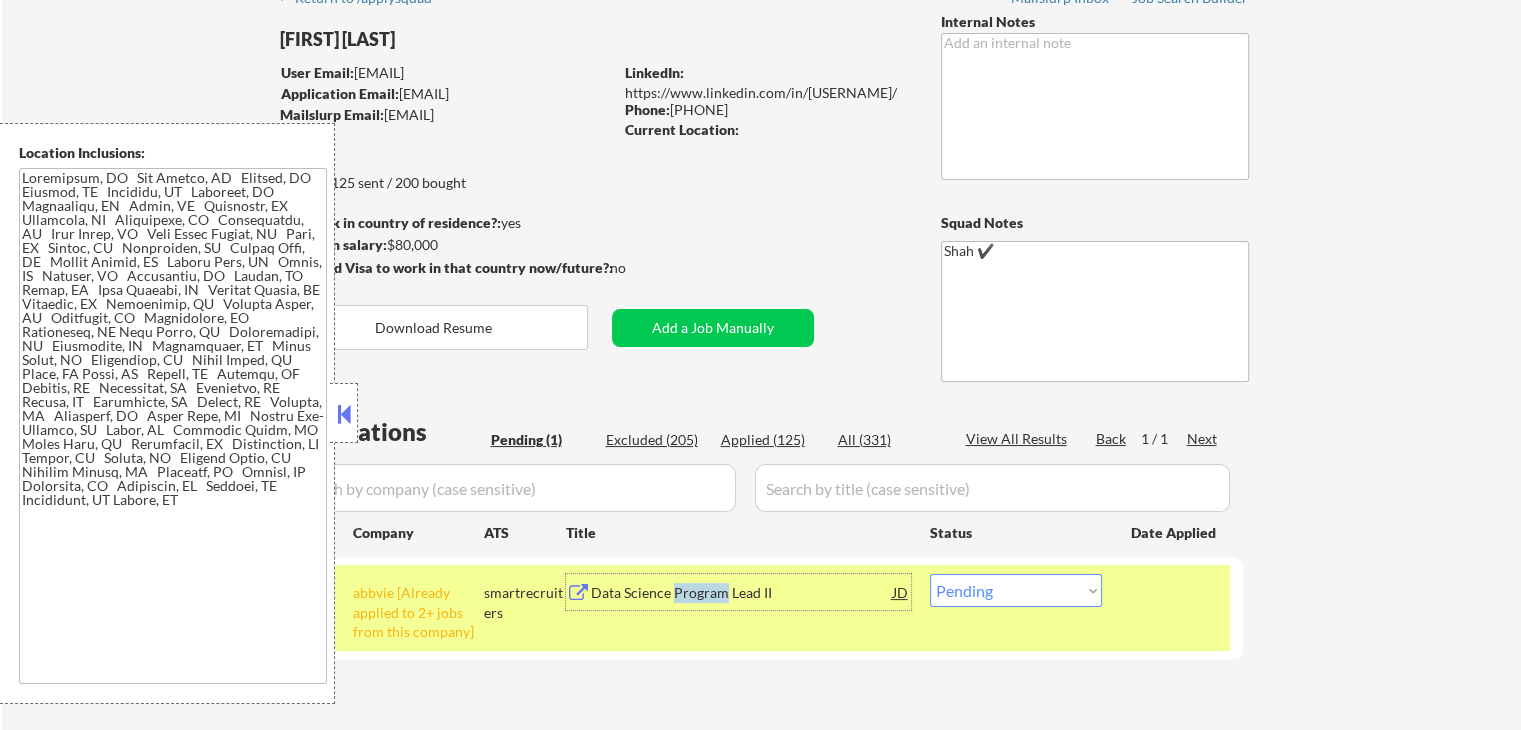 scroll, scrollTop: 0, scrollLeft: 0, axis: both 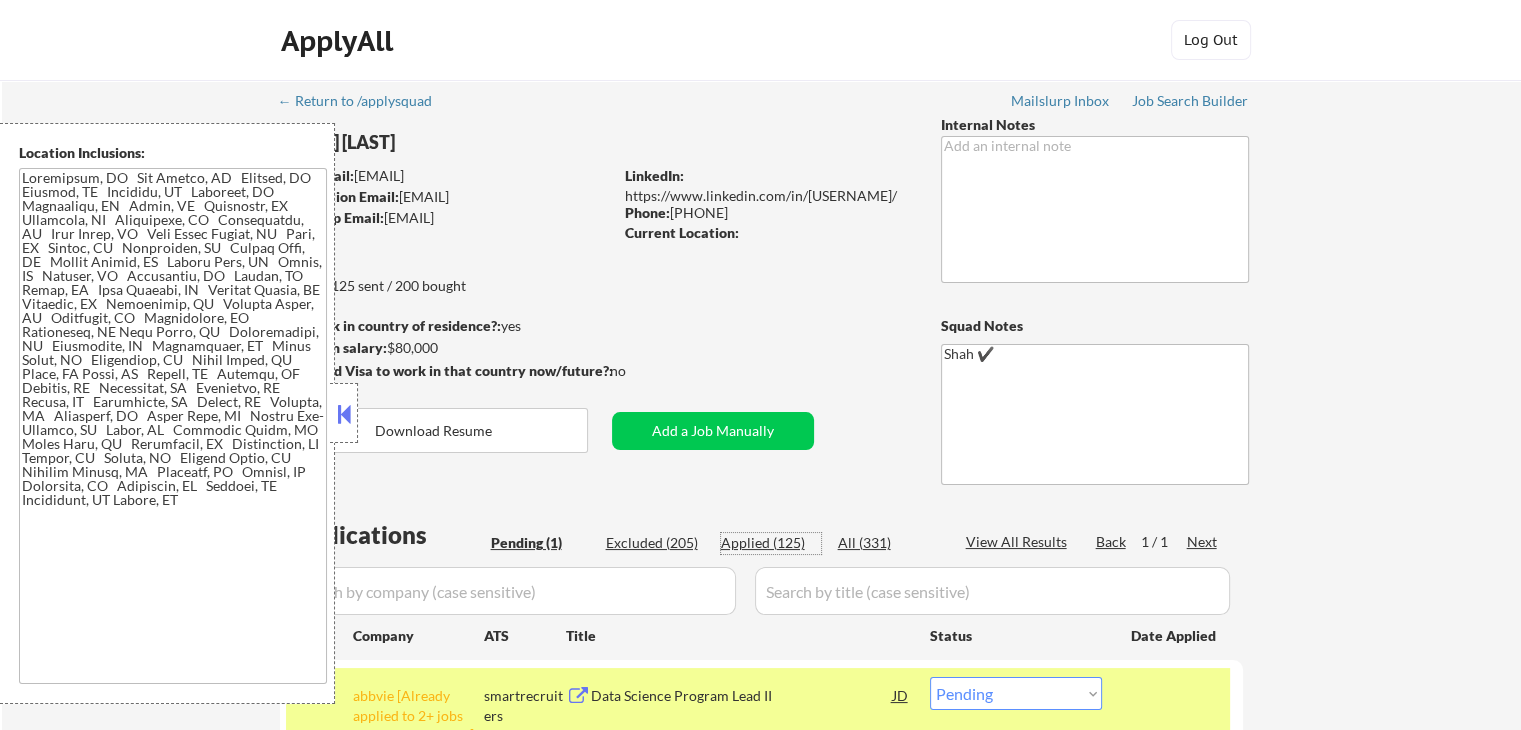 click on "Applied (125)" at bounding box center [771, 543] 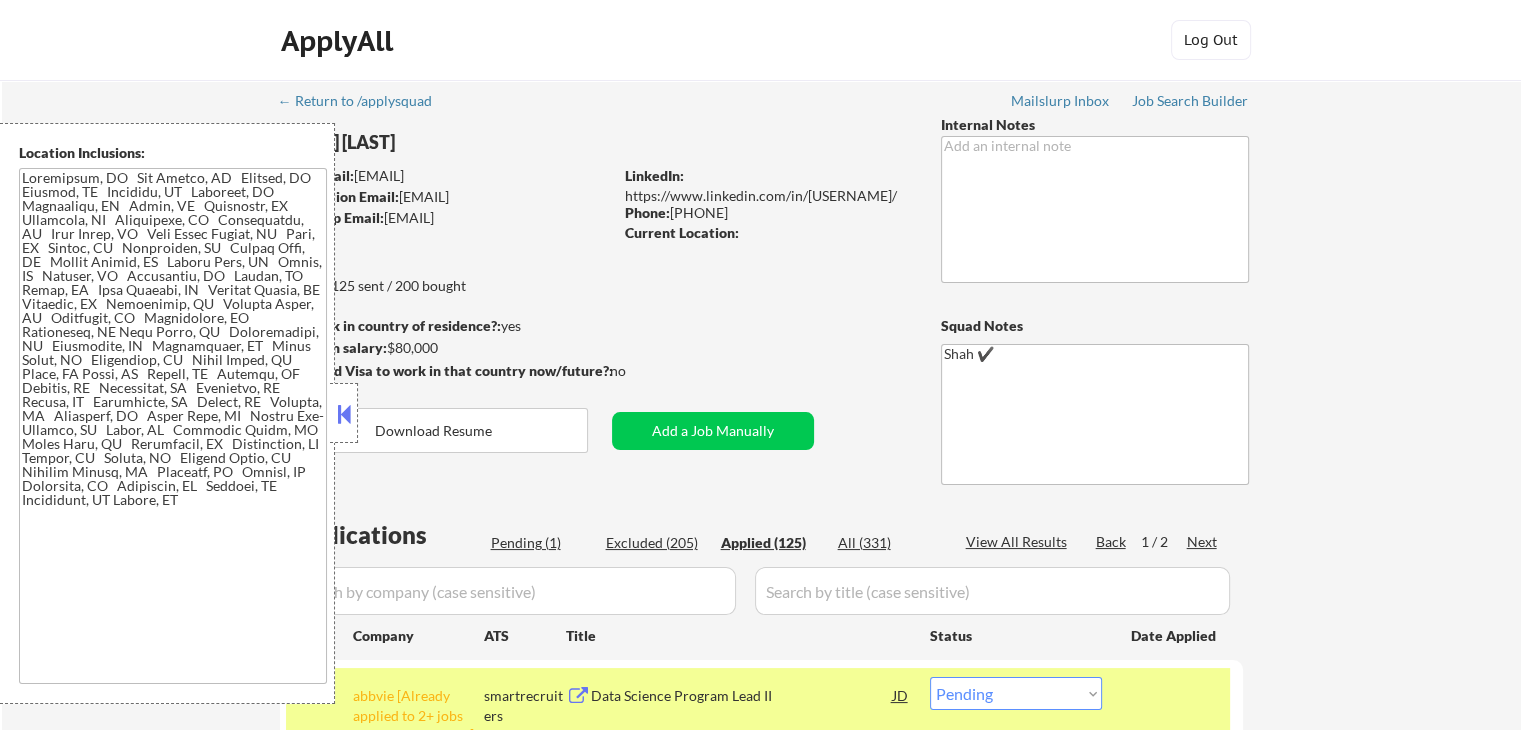 select on ""applied"" 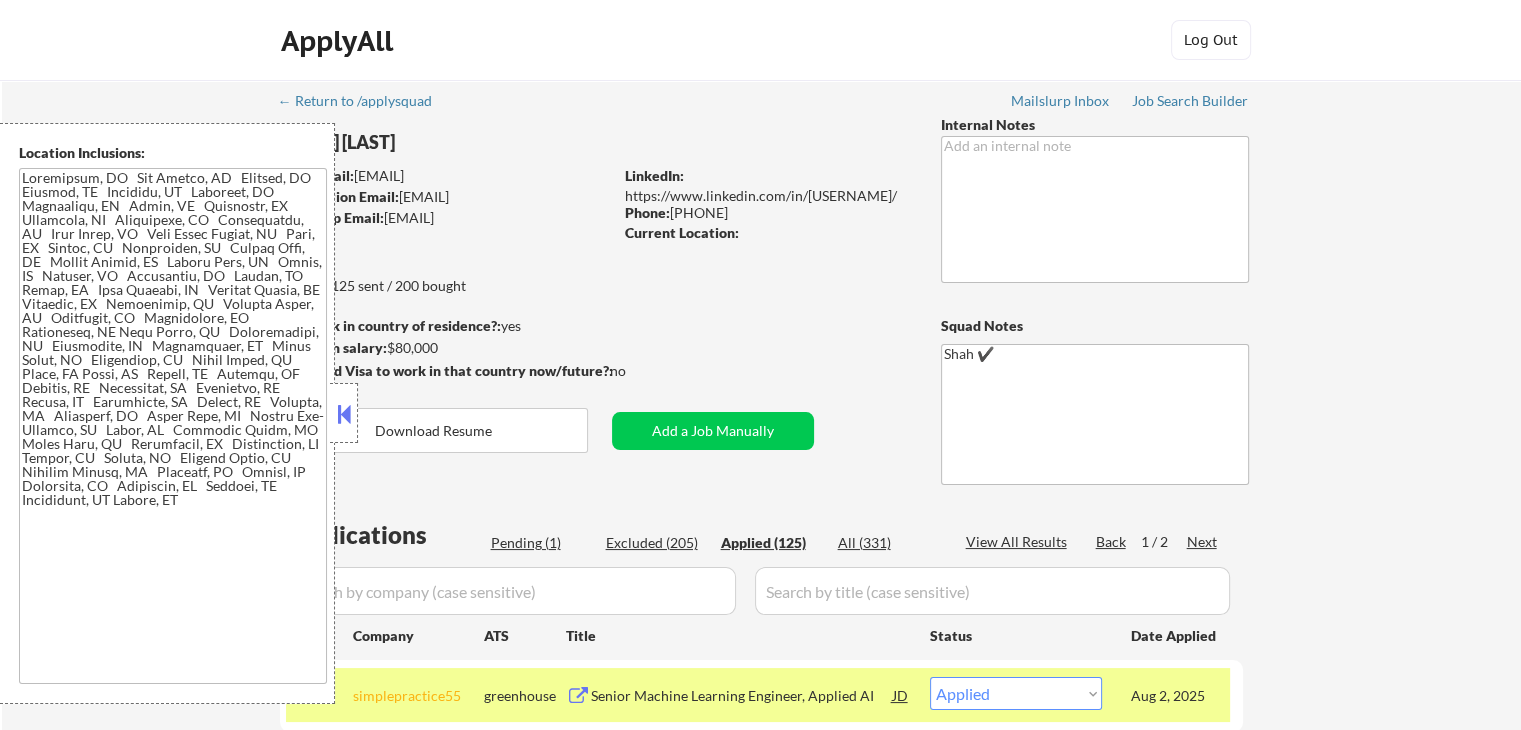 select on ""applied"" 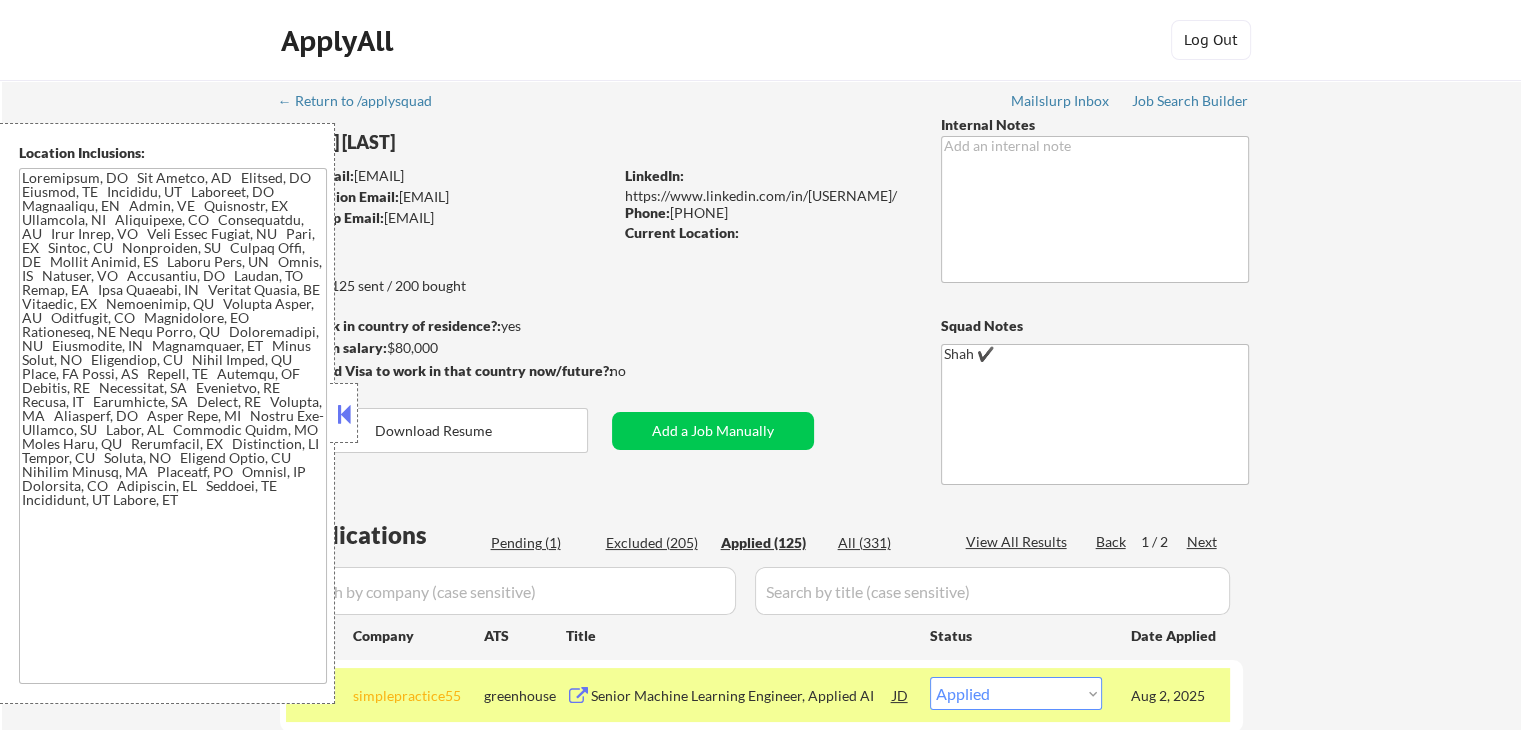 select on ""applied"" 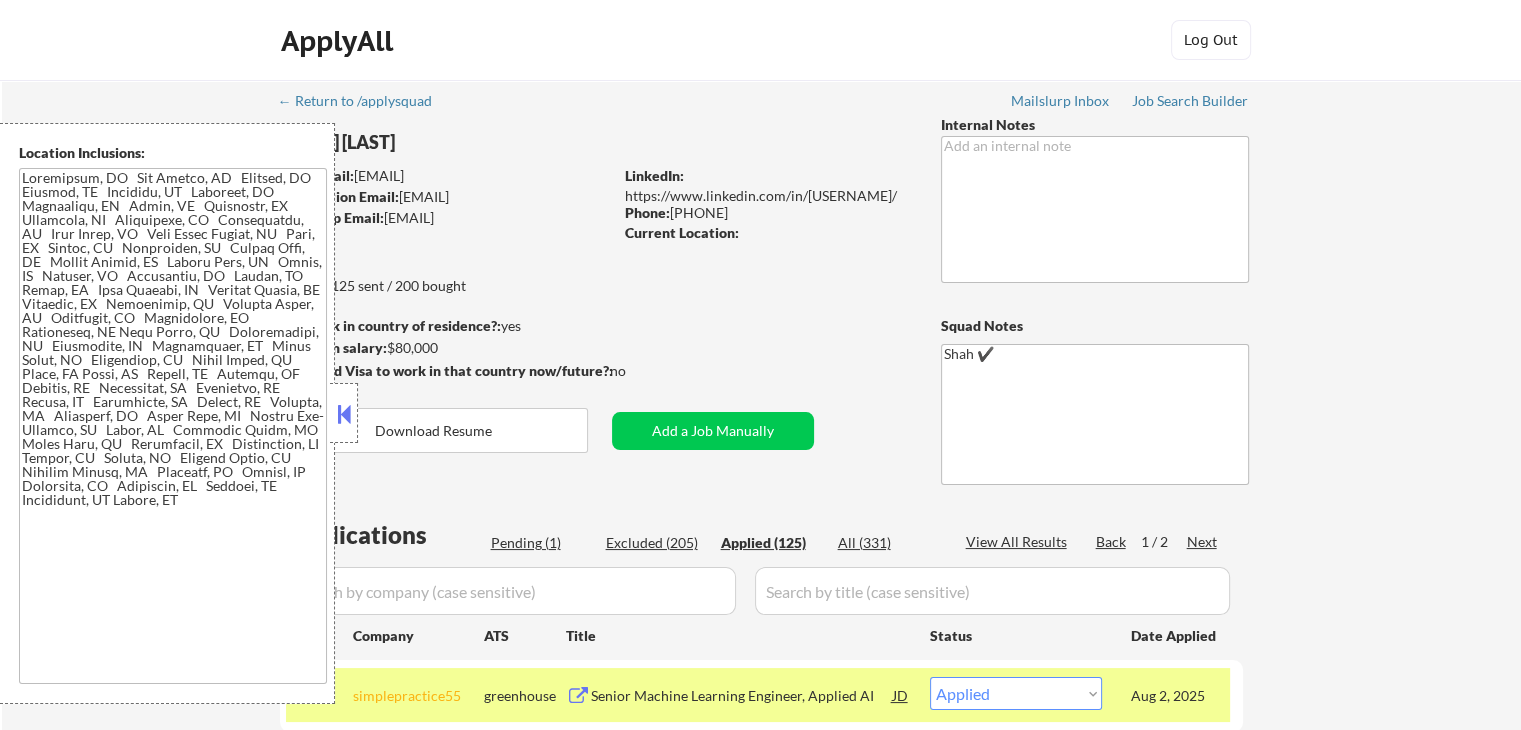 select on ""applied"" 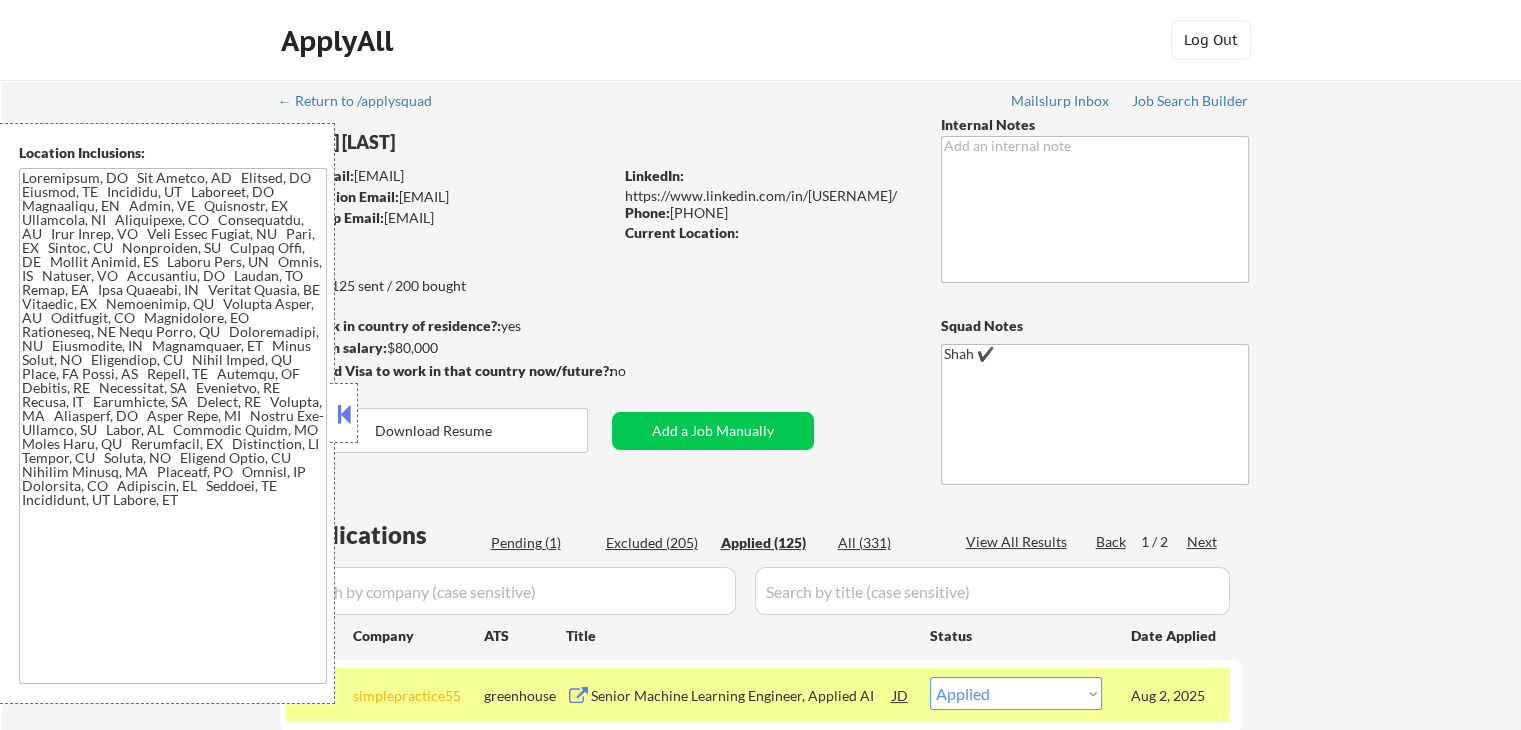 select on ""applied"" 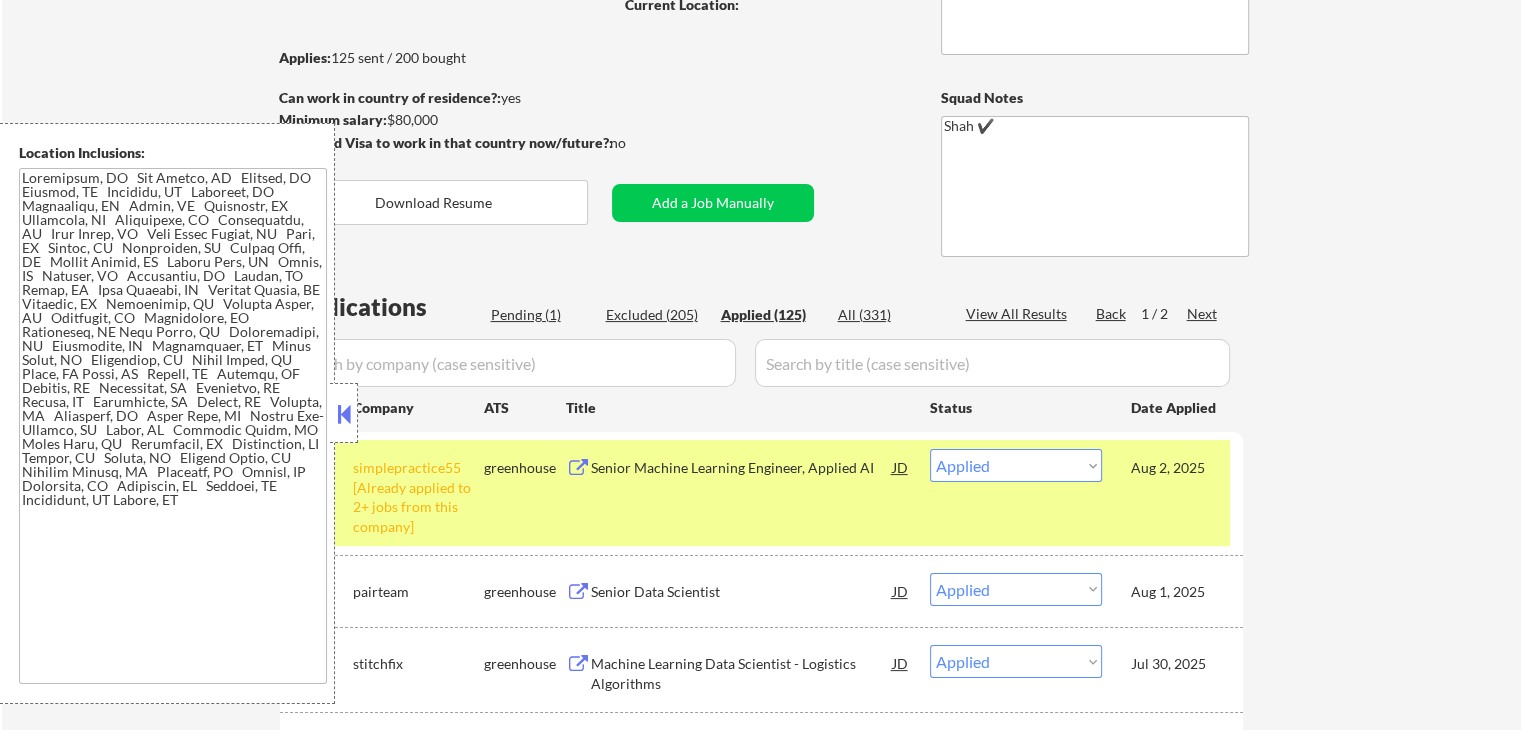 scroll, scrollTop: 300, scrollLeft: 0, axis: vertical 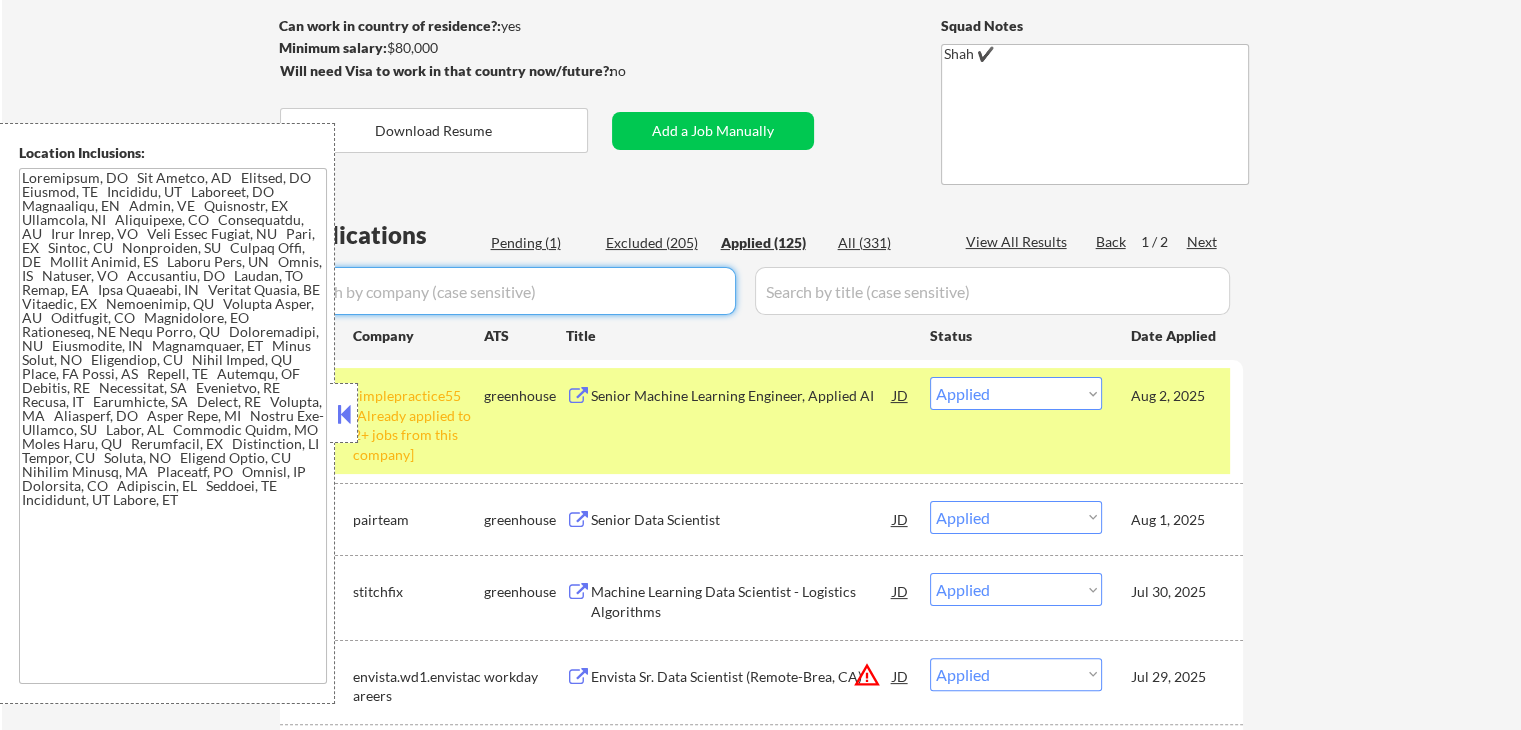 click at bounding box center (511, 291) 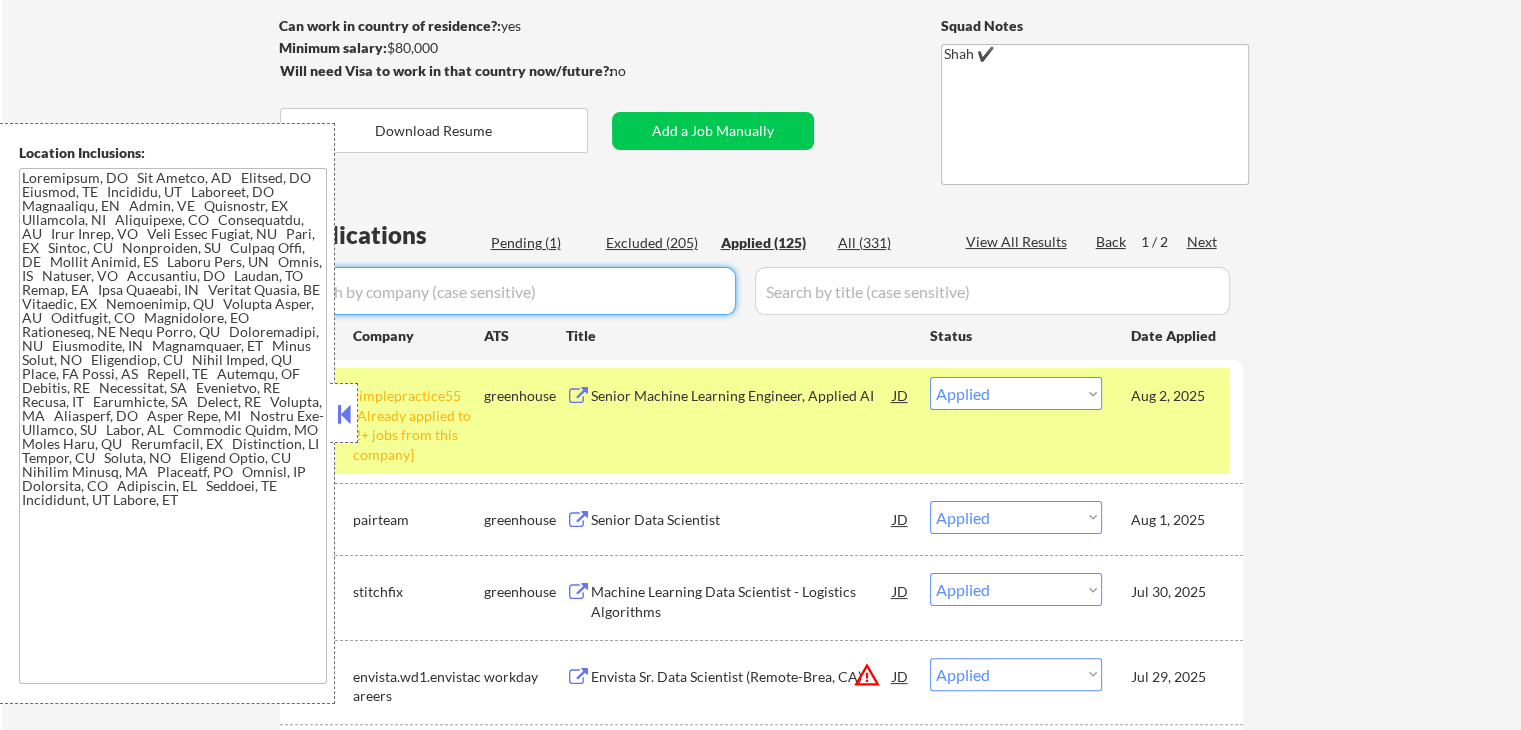 paste on "AbbVie" 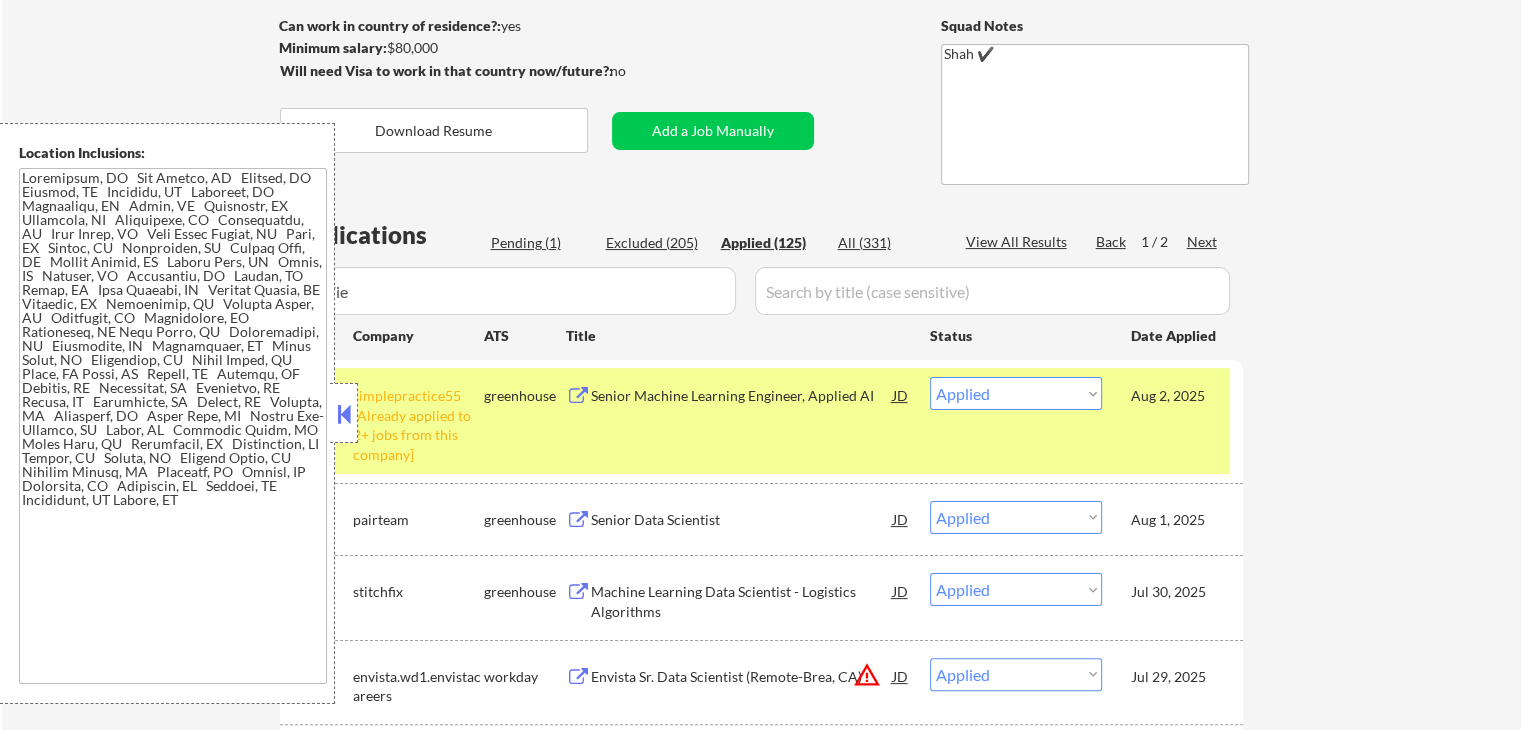 click at bounding box center (344, 414) 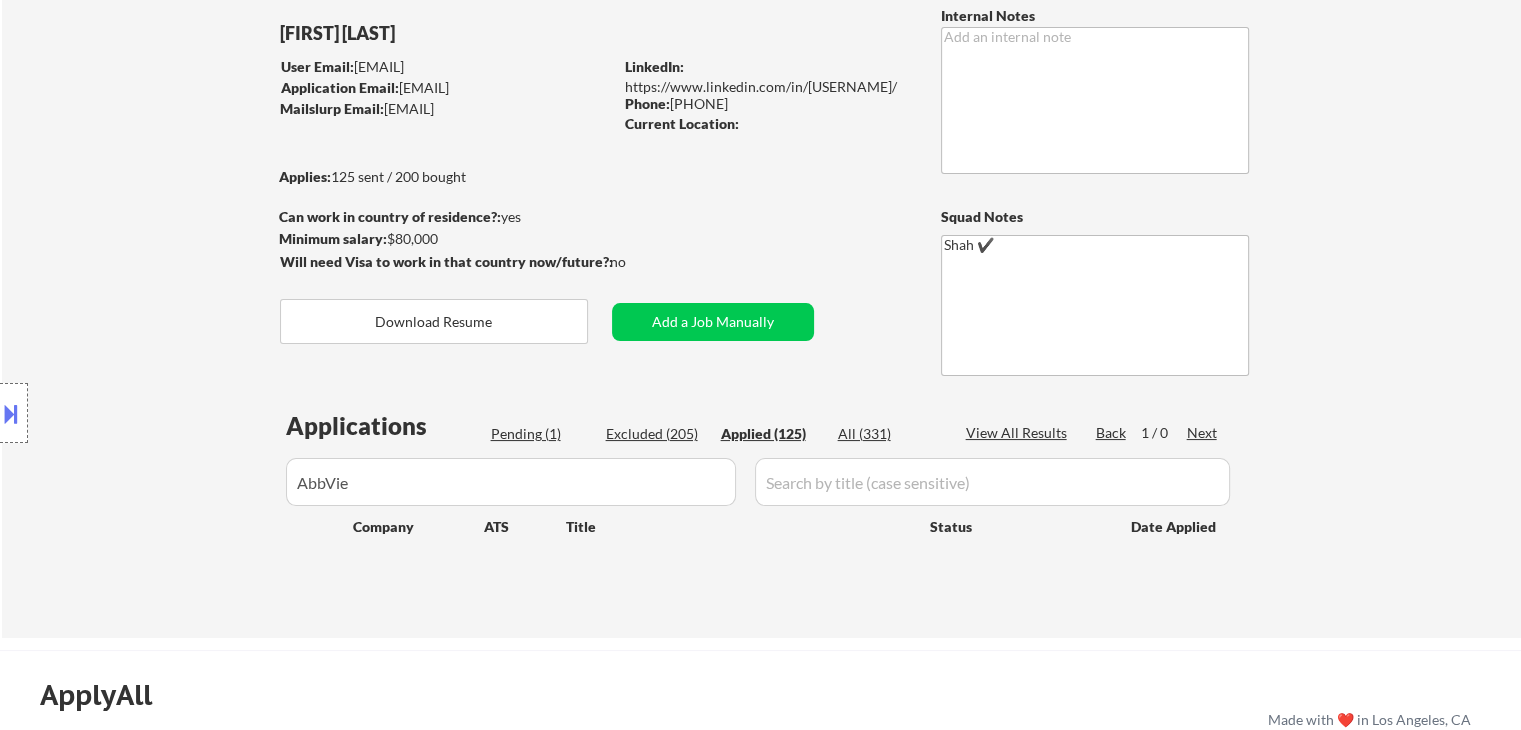 scroll, scrollTop: 300, scrollLeft: 0, axis: vertical 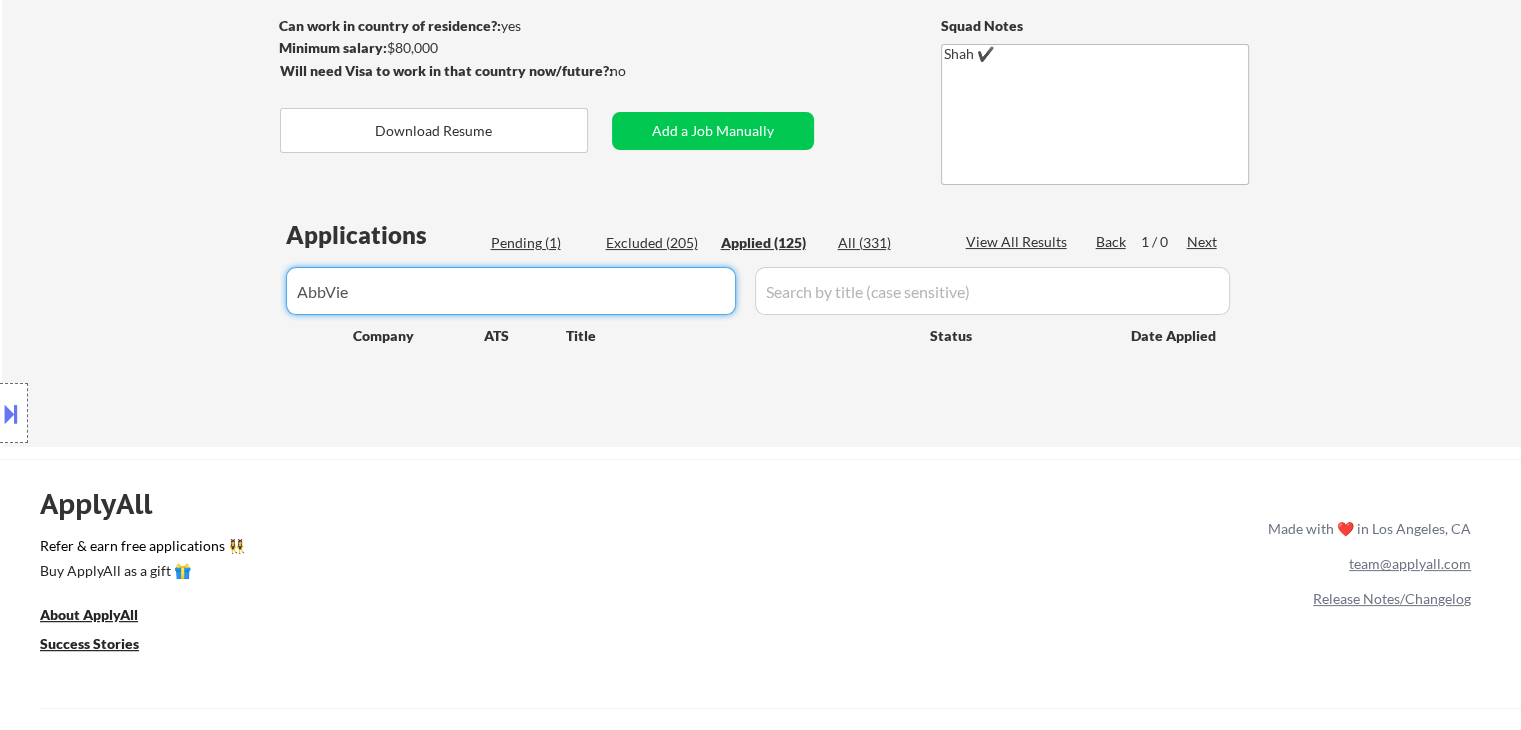 click at bounding box center [511, 291] 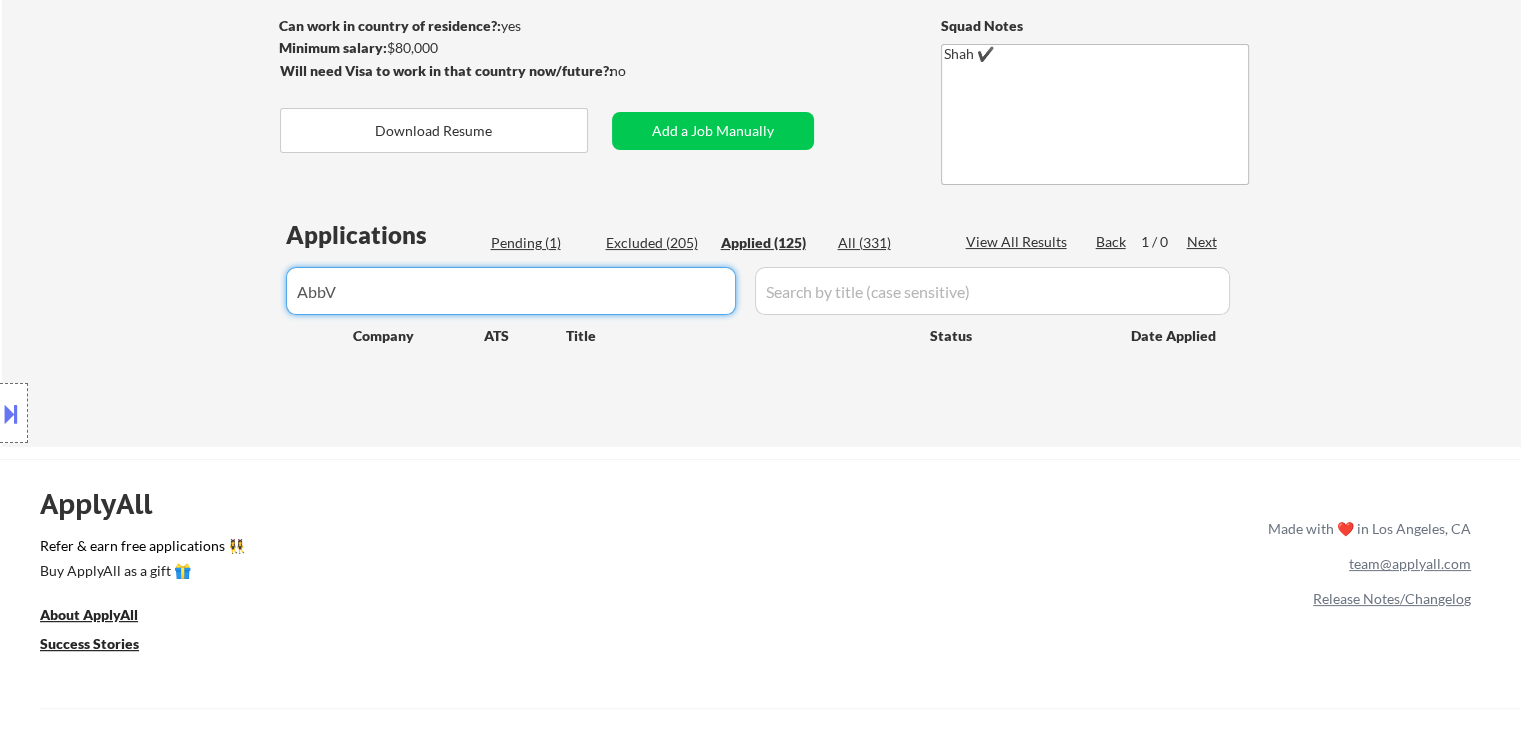 type on "AbbV" 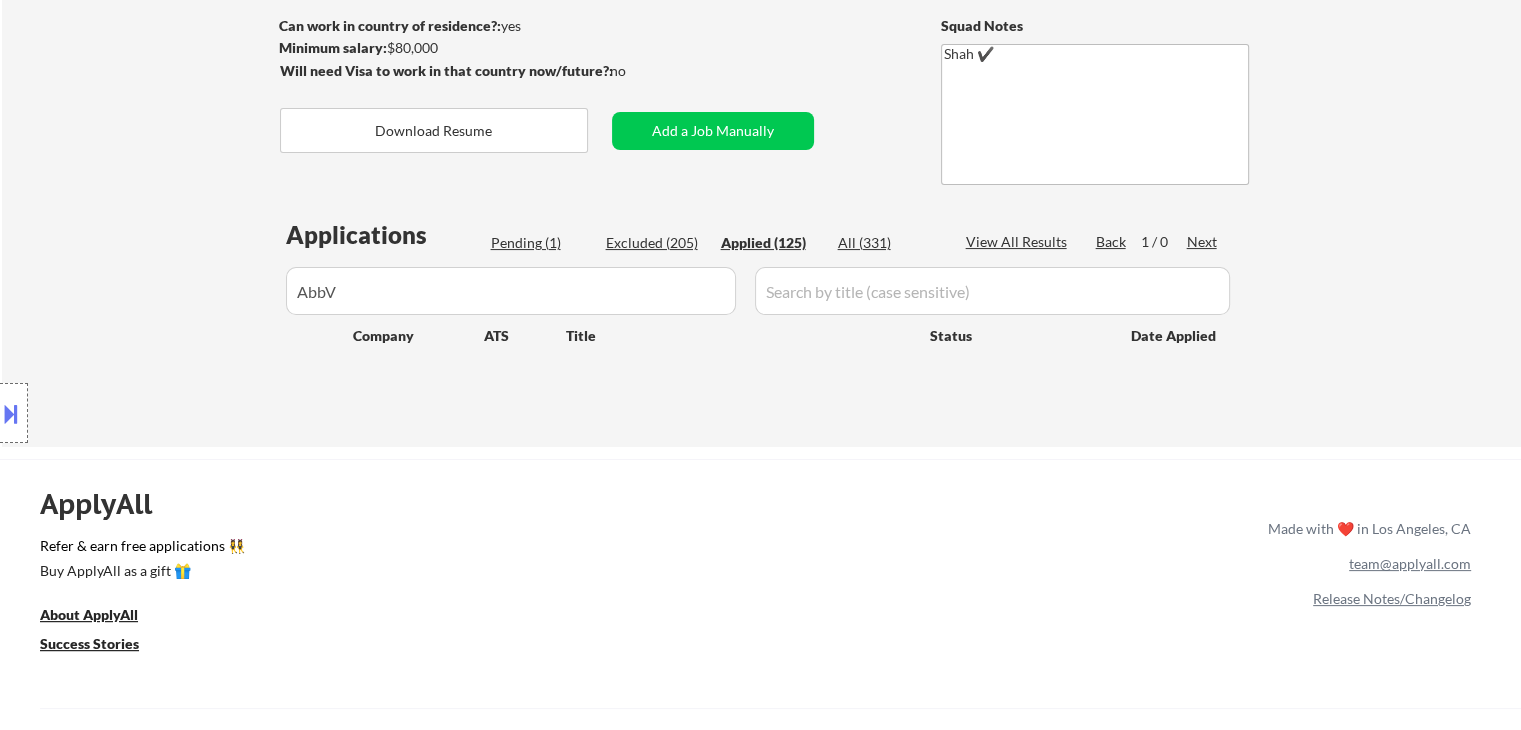 click on "Pending (1)" at bounding box center (541, 243) 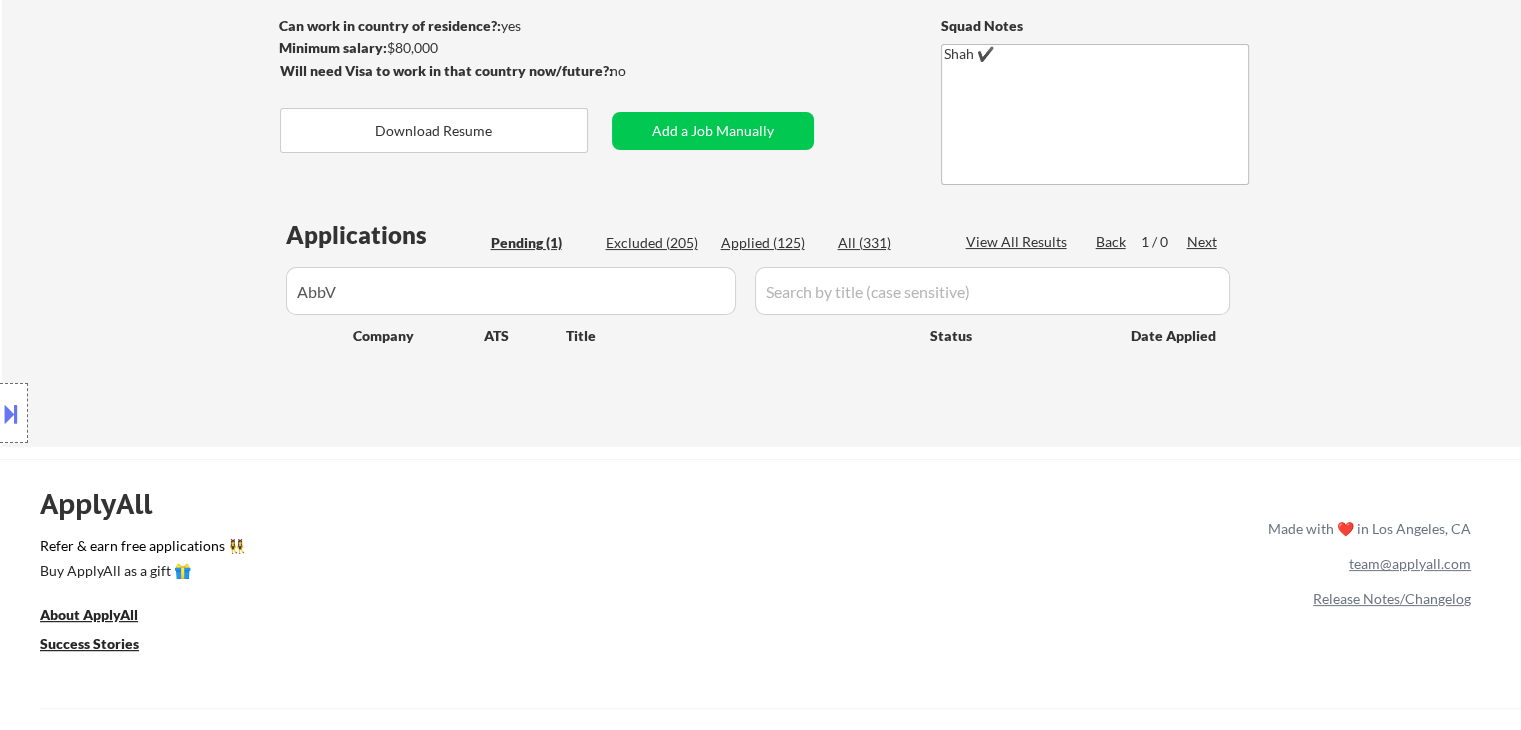 click on "Pending (1)" at bounding box center [541, 243] 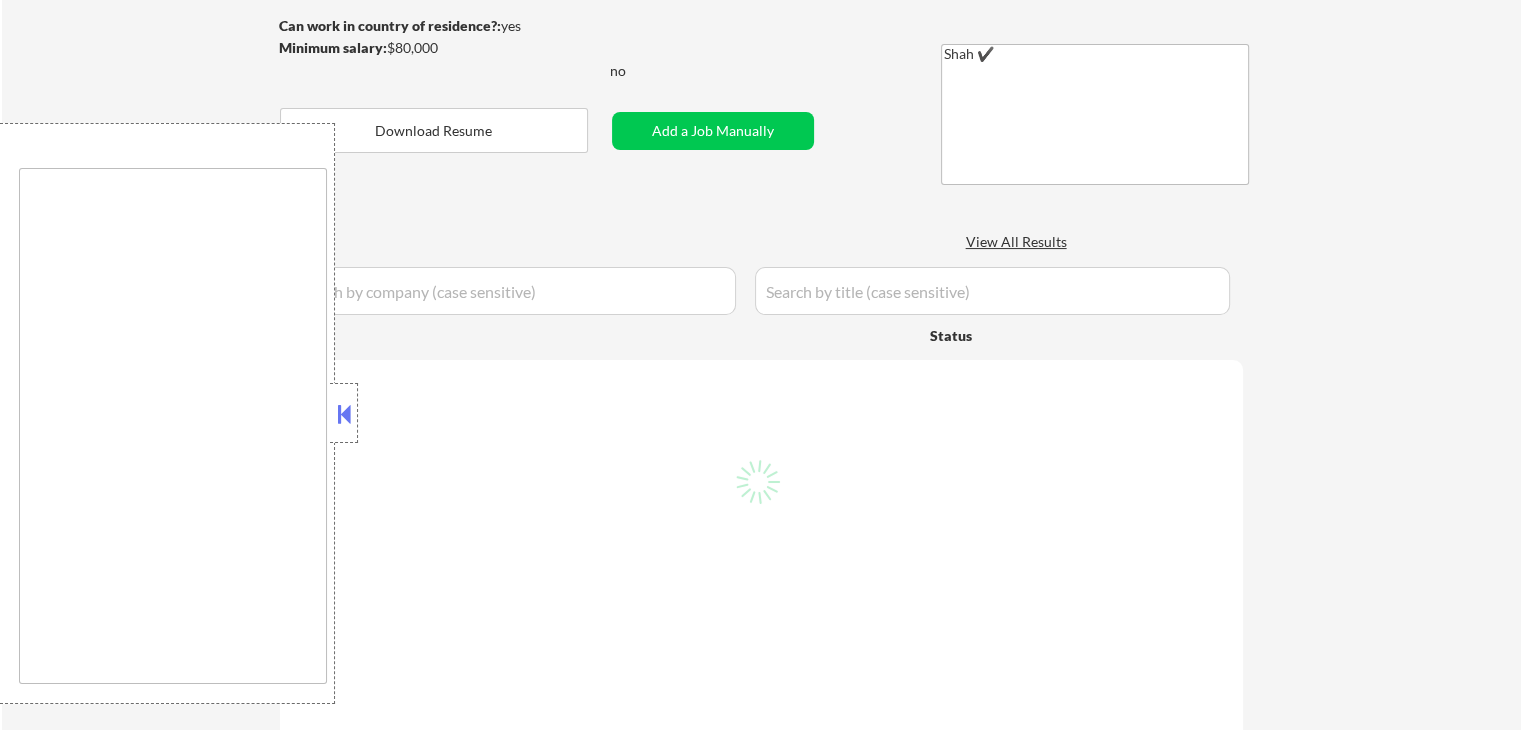 scroll, scrollTop: 300, scrollLeft: 0, axis: vertical 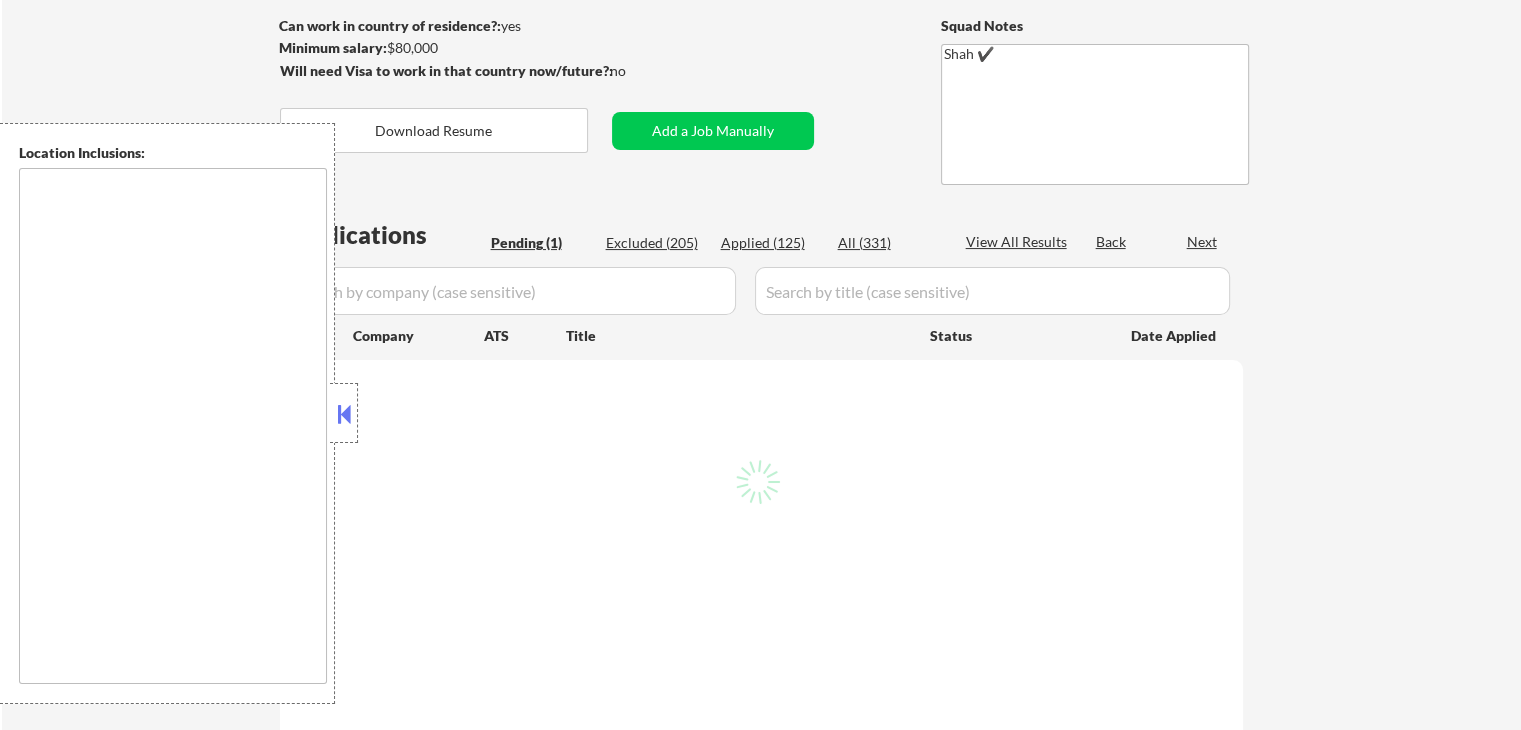 select on ""pending"" 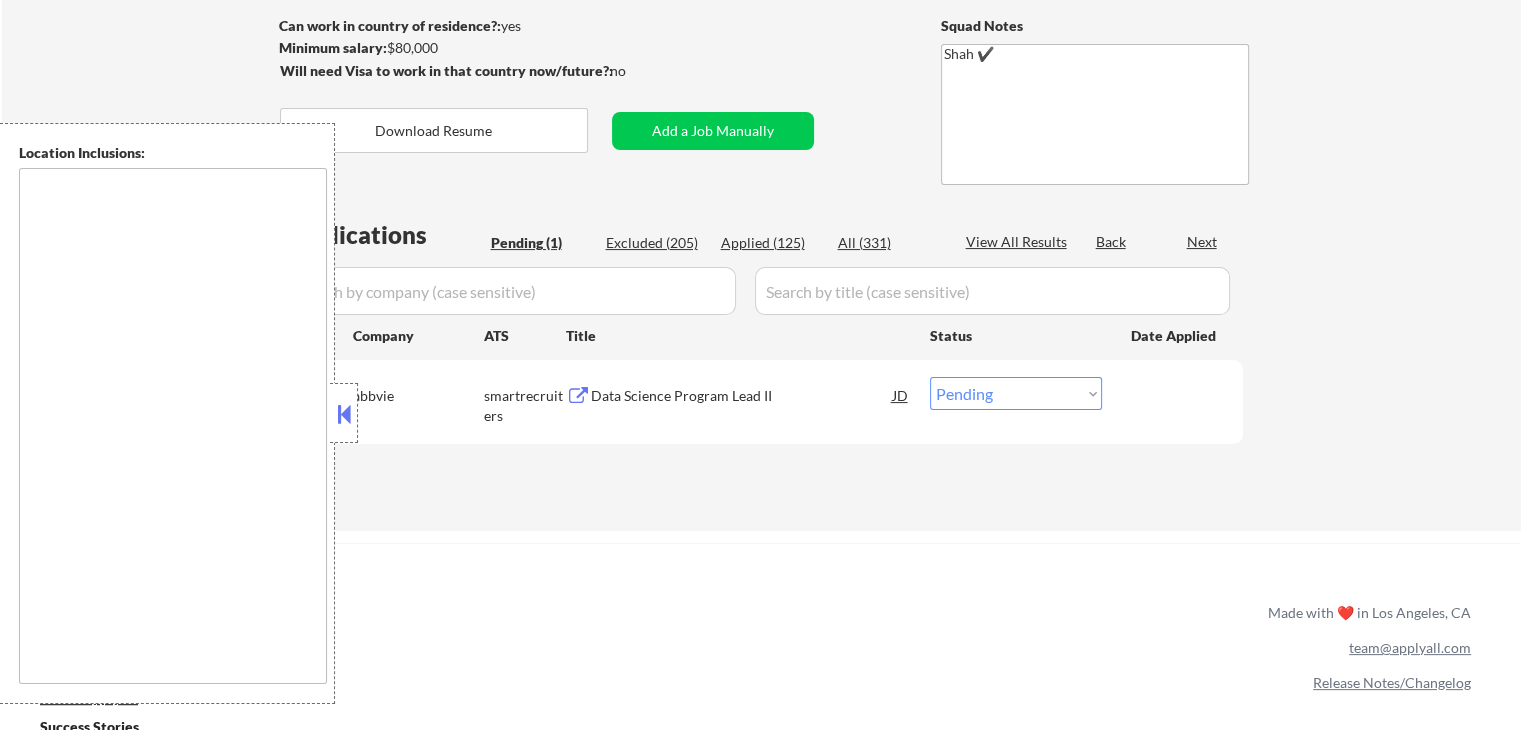type on "[ CITY ], [ STATE ]   [ CITY ], [ STATE ]   [ CITY ], [ STATE ]   [ CITY ], [ STATE ]   [ CITY ], [ STATE ]   [ CITY ], [ STATE ]   [ CITY ], [ STATE ]   [ CITY ], [ STATE ]   [ CITY ], [ STATE ]   [ CITY ], [ STATE ]   [ CITY ], [ STATE ]   [ CITY ], [ STATE ]   [ CITY ], [ STATE ]   [ CITY ], [ STATE ]   [ CITY ], [ STATE ]   [ CITY ], [ STATE ]   [ CITY ], [ STATE ]   [ CITY ], [ STATE ]   [ CITY ], [ STATE ]   [ CITY ], [ STATE ]   [ CITY ], [ STATE ]   [ CITY ], [ STATE ]   [ CITY ], [ STATE ]   [ CITY ], [ STATE ]   [ CITY ], [ STATE ]   [ CITY ], [ STATE ]   [ CITY ], [ STATE ]   [ CITY ], [ STATE ]   [ CITY ], [ STATE ]   [ CITY ], [ STATE ]   [ CITY ], [ STATE ]   [ CITY ], [ STATE ]   [ CITY ], [ STATE ]   [ CITY ], [ STATE ]   [ CITY ], [ STATE ]   [ CITY ], [ STATE ]   [ CITY ], [ STATE ]   [ CITY ], [ STATE ]   [ CITY ], [ STATE ]   [ CITY ], [ STATE ]   [ CITY ], [ STATE ]   [ CITY ], [ STATE ]   [ CITY ], [ STATE ]   [ CITY ], [ STATE ]   [ CITY ], [ STATE ]   [ CITY ], [ STATE ]   [ CITY ], [ STATE ]   [ CITY ], [ STATE ]  ..." 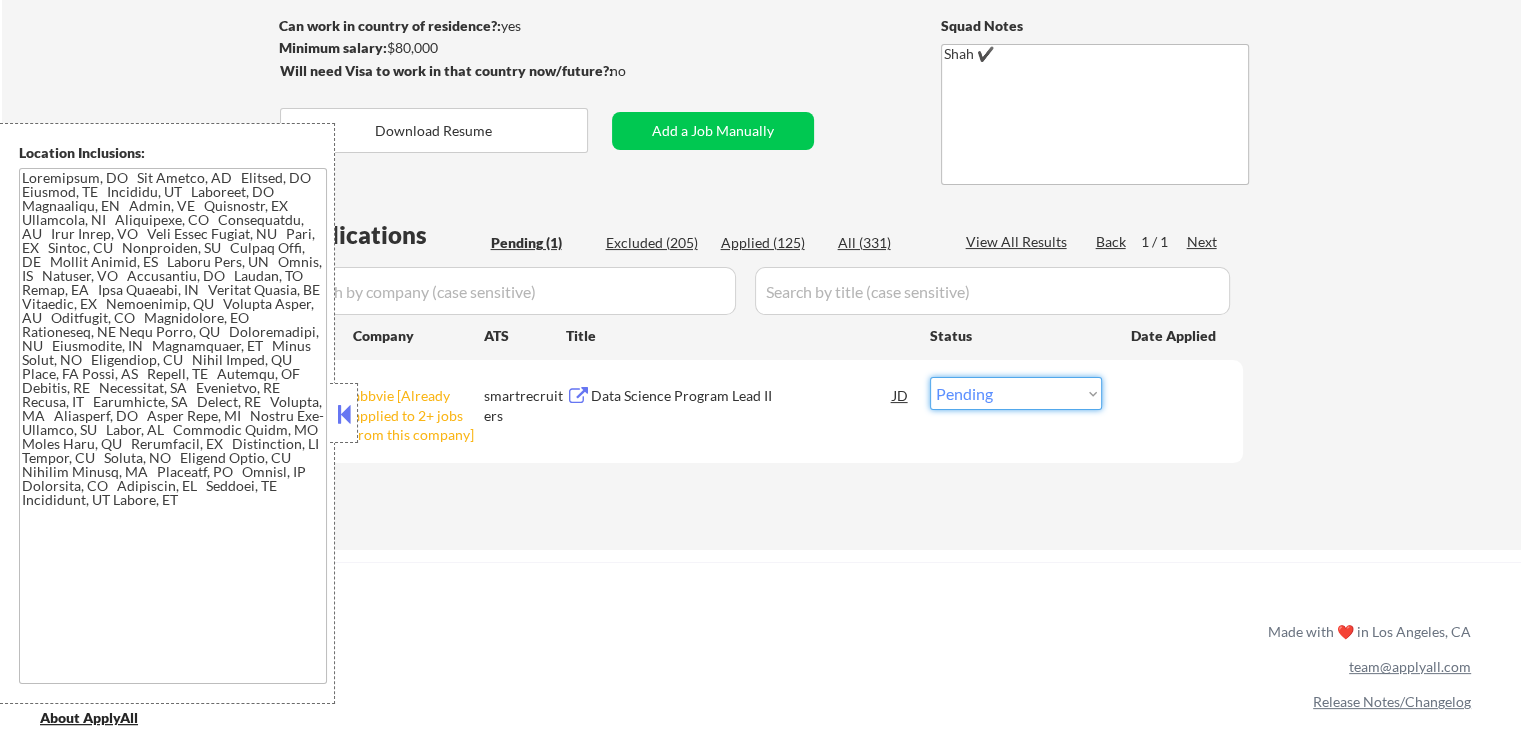 drag, startPoint x: 1004, startPoint y: 394, endPoint x: 1007, endPoint y: 405, distance: 11.401754 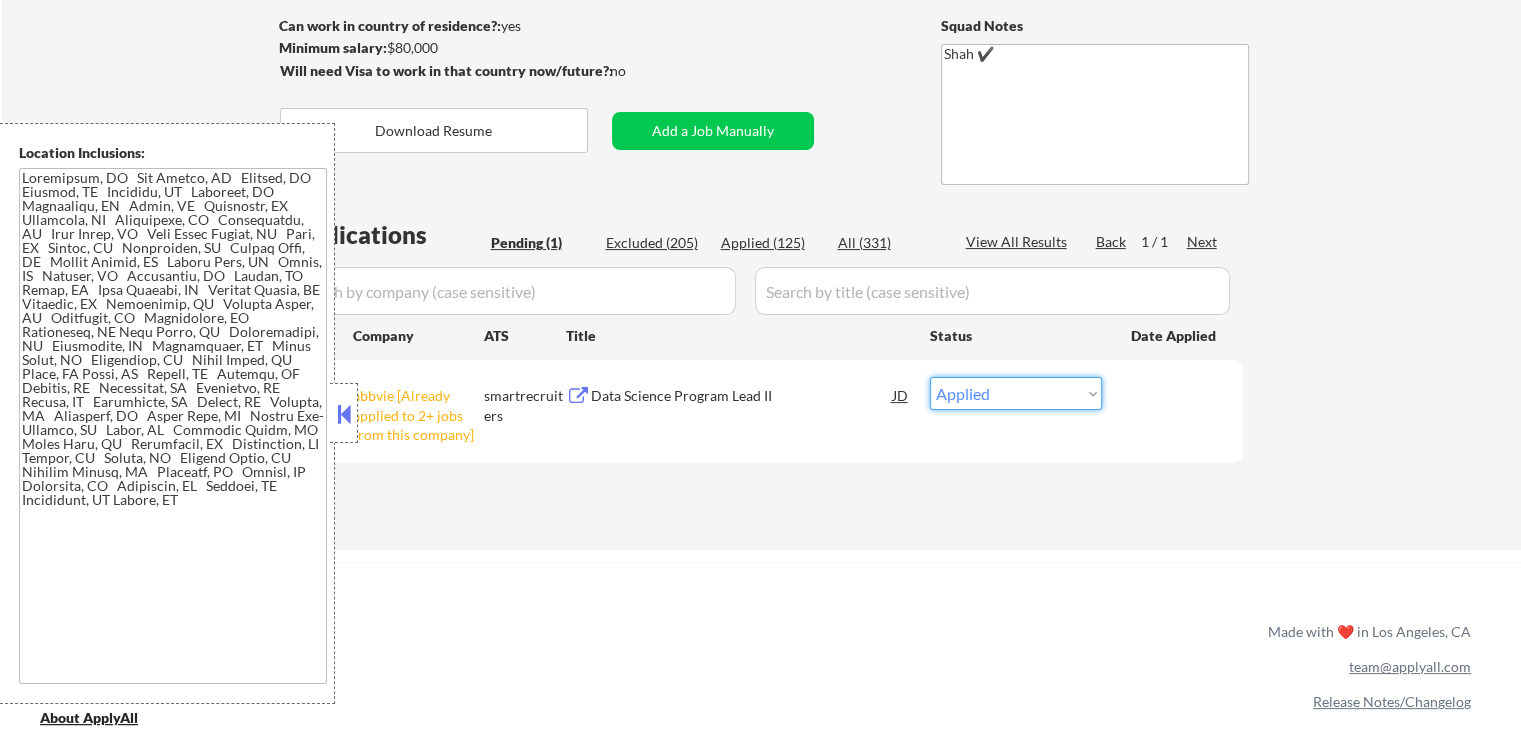 click on "Choose an option... Pending Applied Excluded (Questions) Excluded (Expired) Excluded (Location) Excluded (Bad Match) Excluded (Blocklist) Excluded (Salary) Excluded (Other)" at bounding box center [1016, 393] 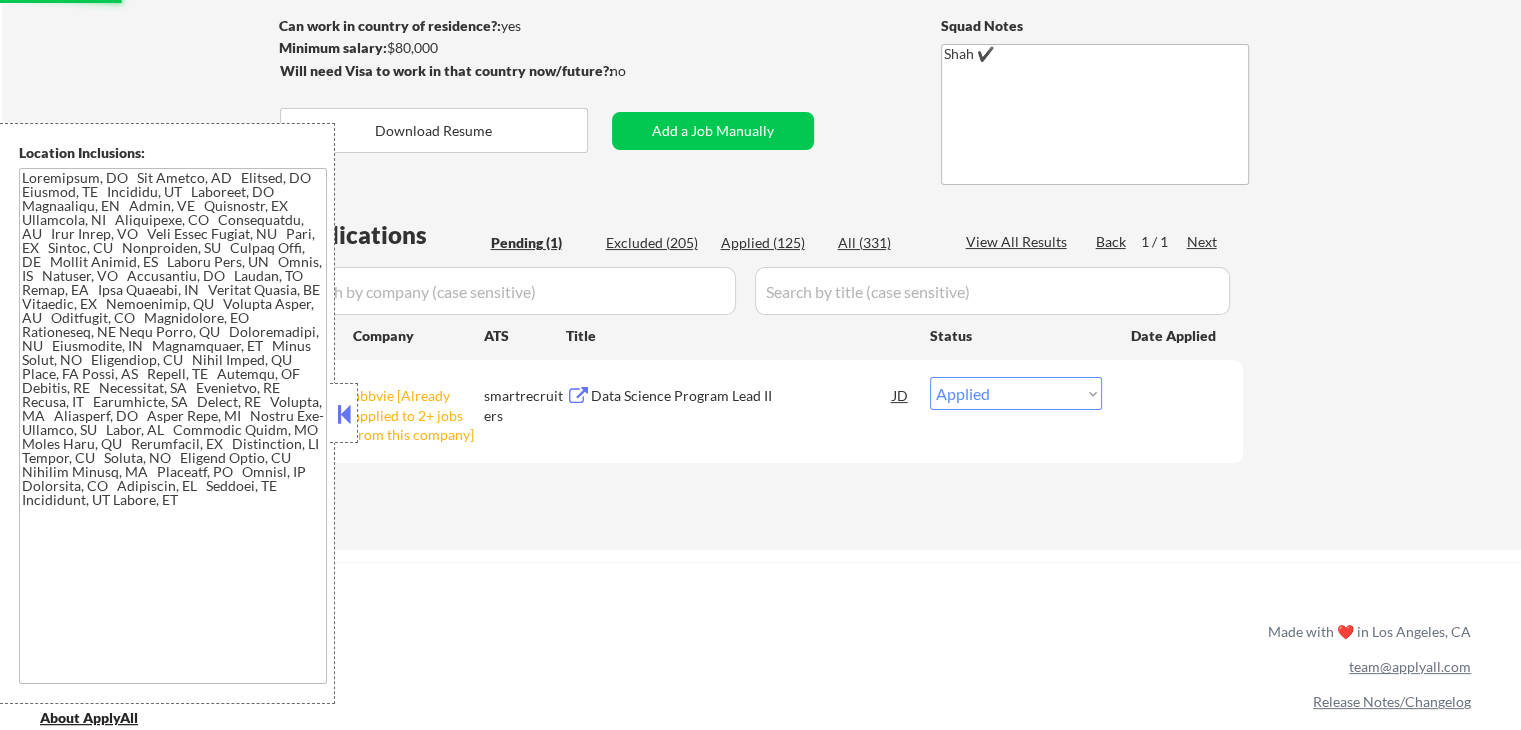 click on "#1 abbvie [Already applied to 2+ jobs from this company] smartrecruiters Data Science Program Lead II JD Choose an option... Pending Applied Excluded (Questions) Excluded (Expired) Excluded (Location) Excluded (Bad Match) Excluded (Blocklist) Excluded (Salary) Excluded (Other)" at bounding box center [758, 411] 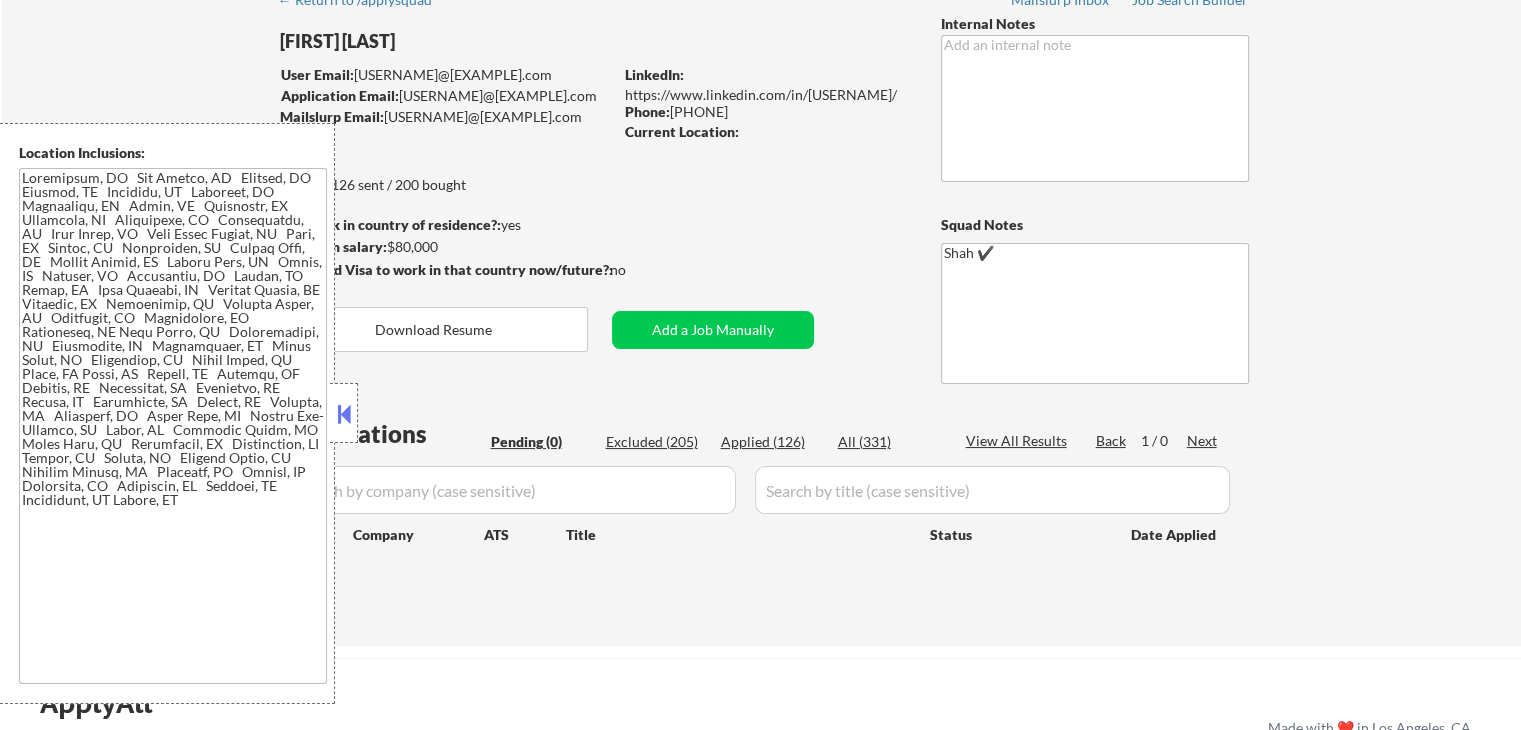 scroll, scrollTop: 100, scrollLeft: 0, axis: vertical 